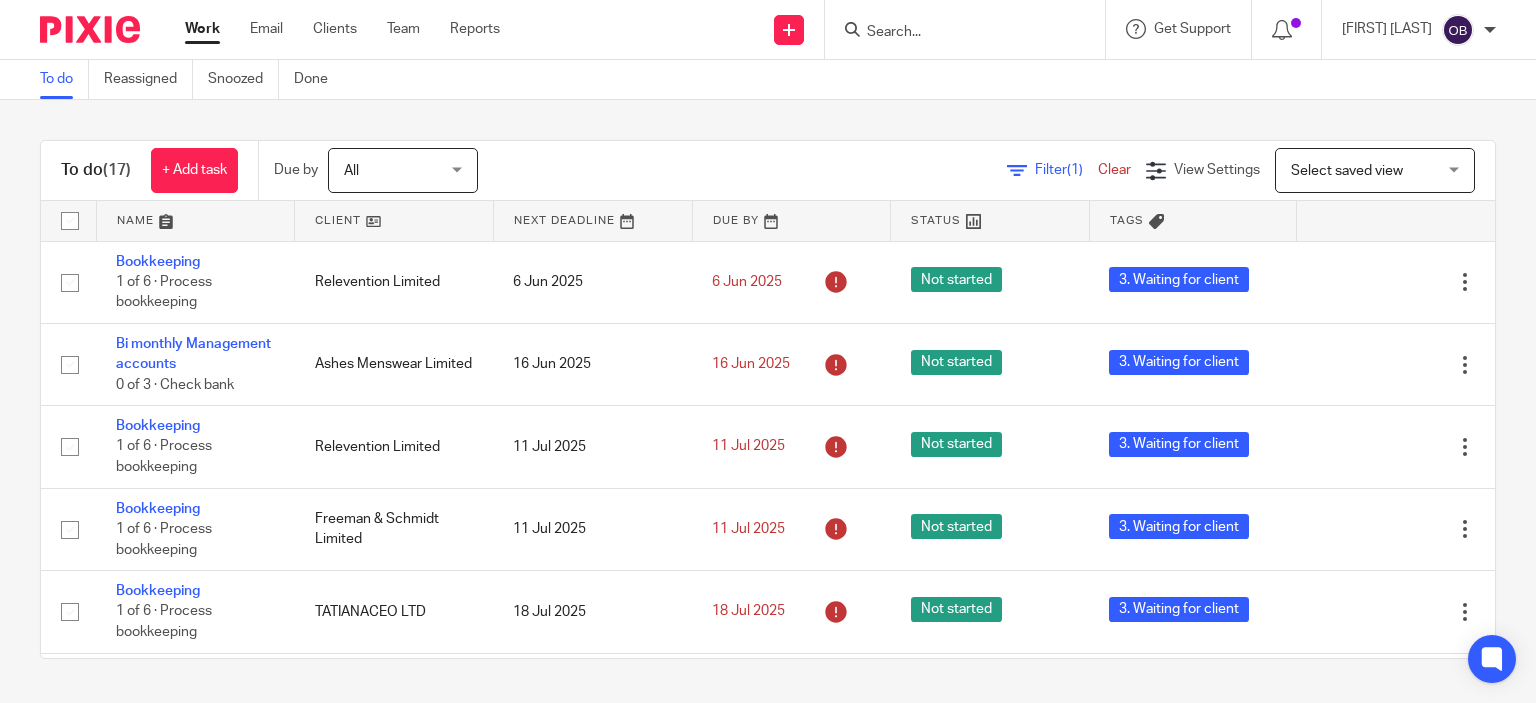scroll, scrollTop: 0, scrollLeft: 0, axis: both 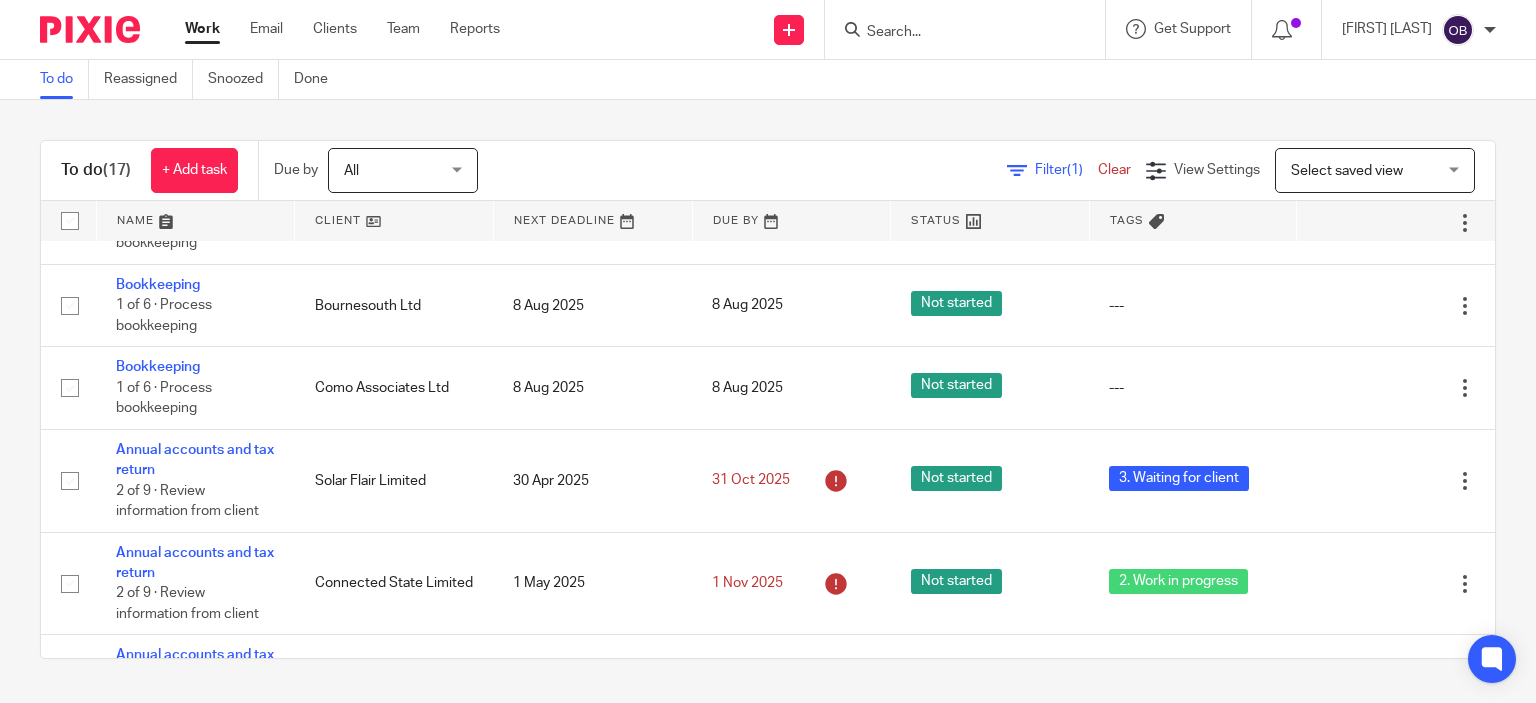 click at bounding box center [971, 29] 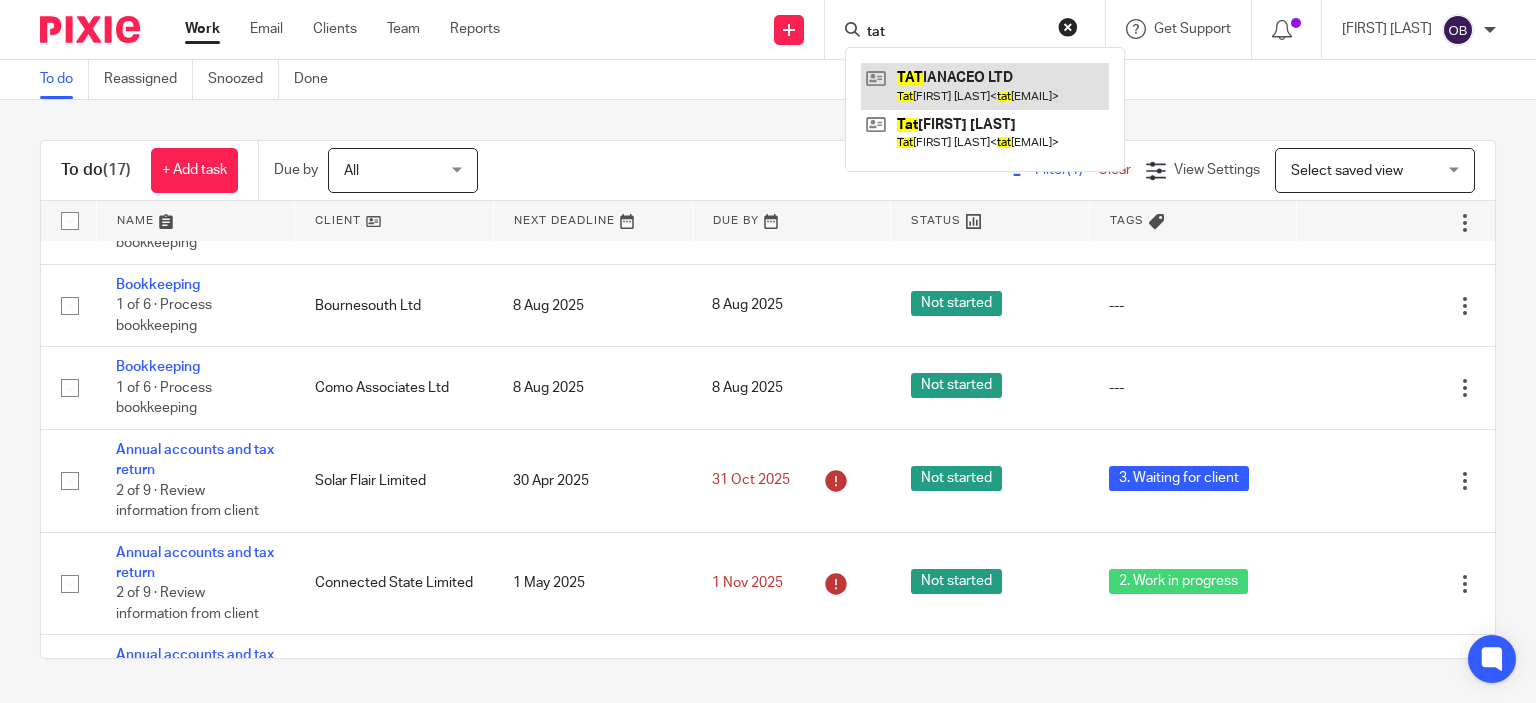 type on "tat" 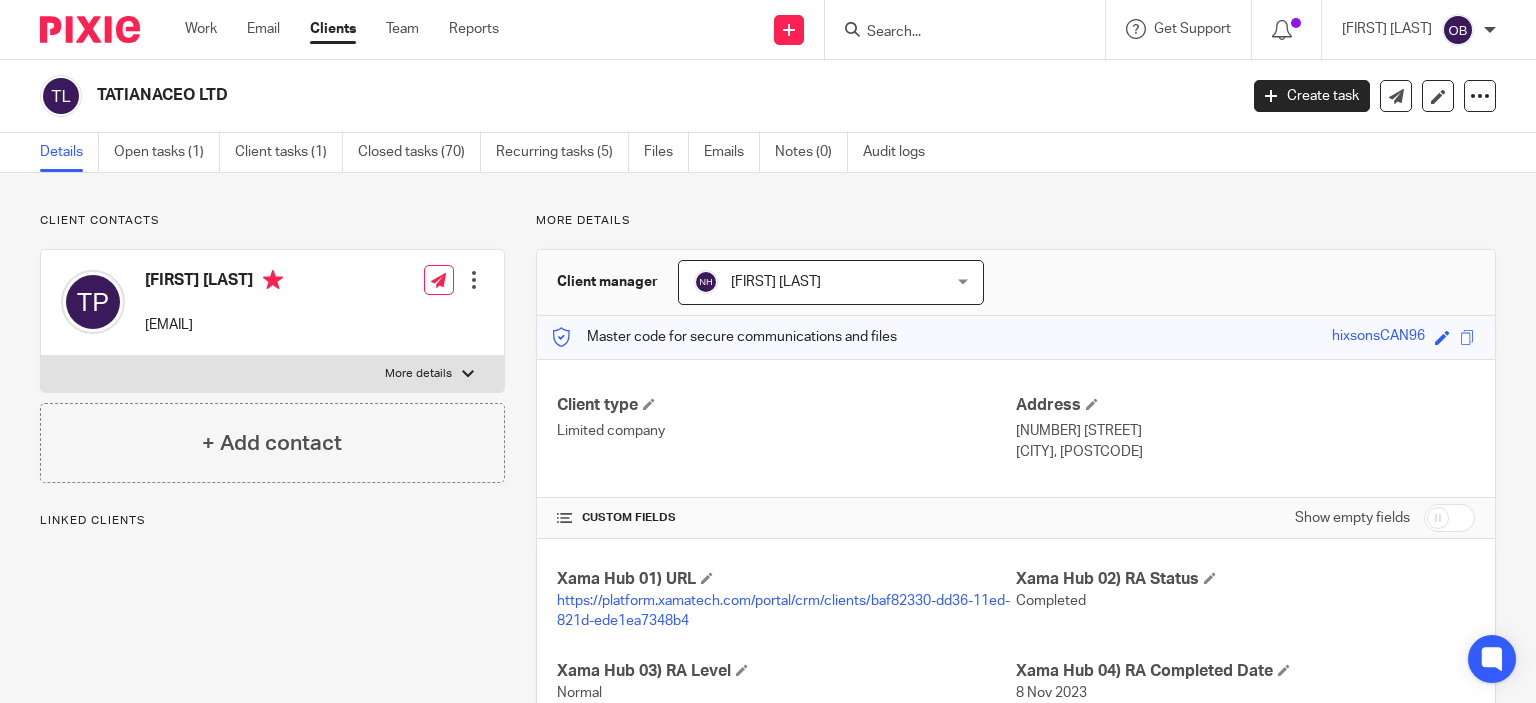 scroll, scrollTop: 0, scrollLeft: 0, axis: both 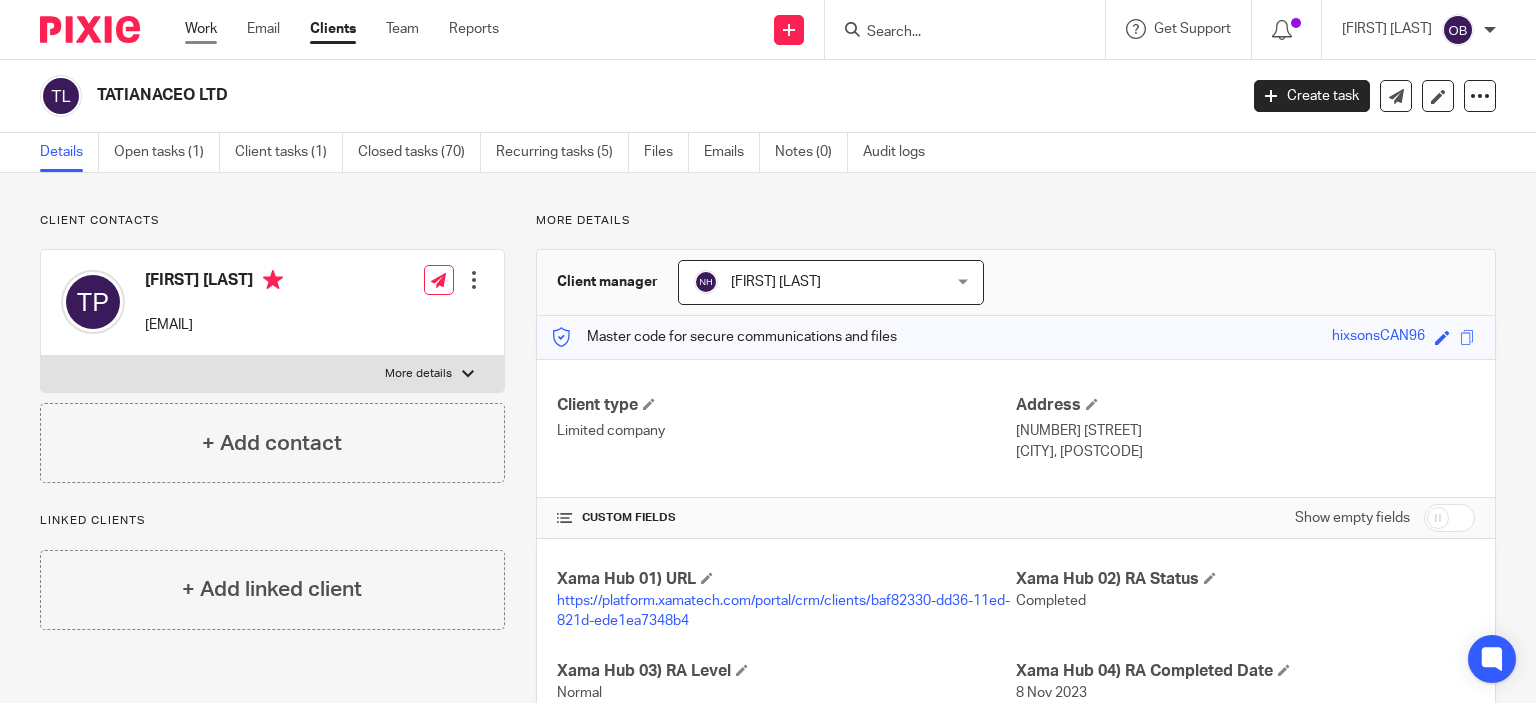 click on "Work" at bounding box center (201, 29) 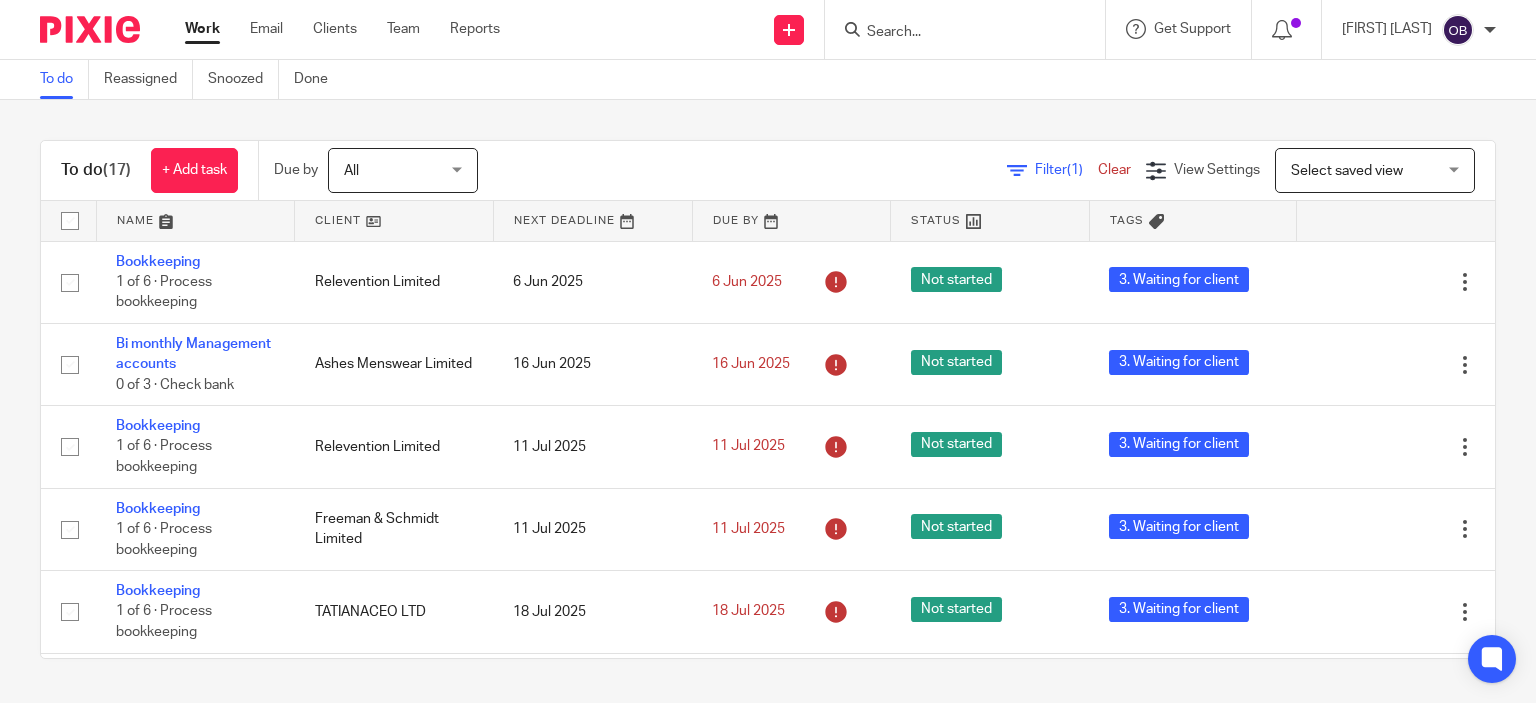 scroll, scrollTop: 0, scrollLeft: 0, axis: both 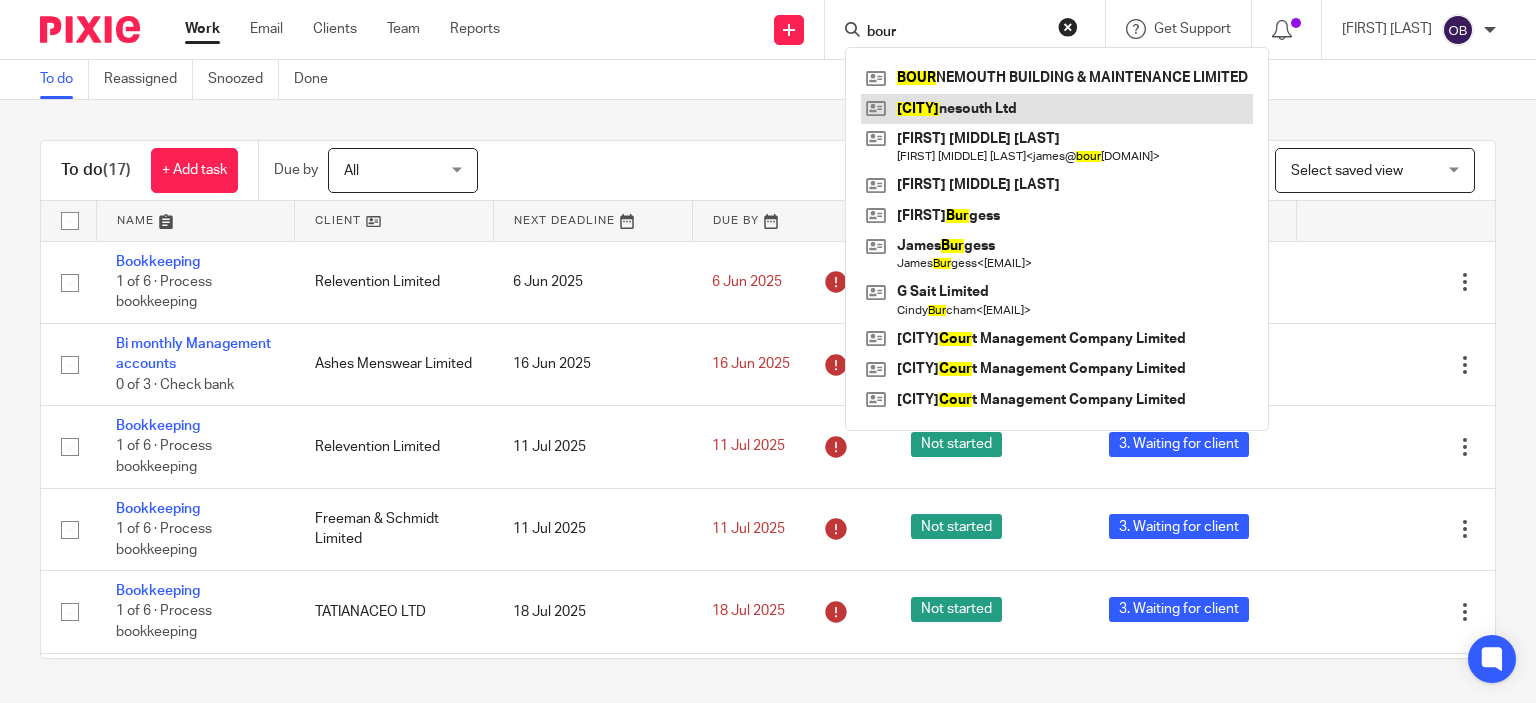 type on "bour" 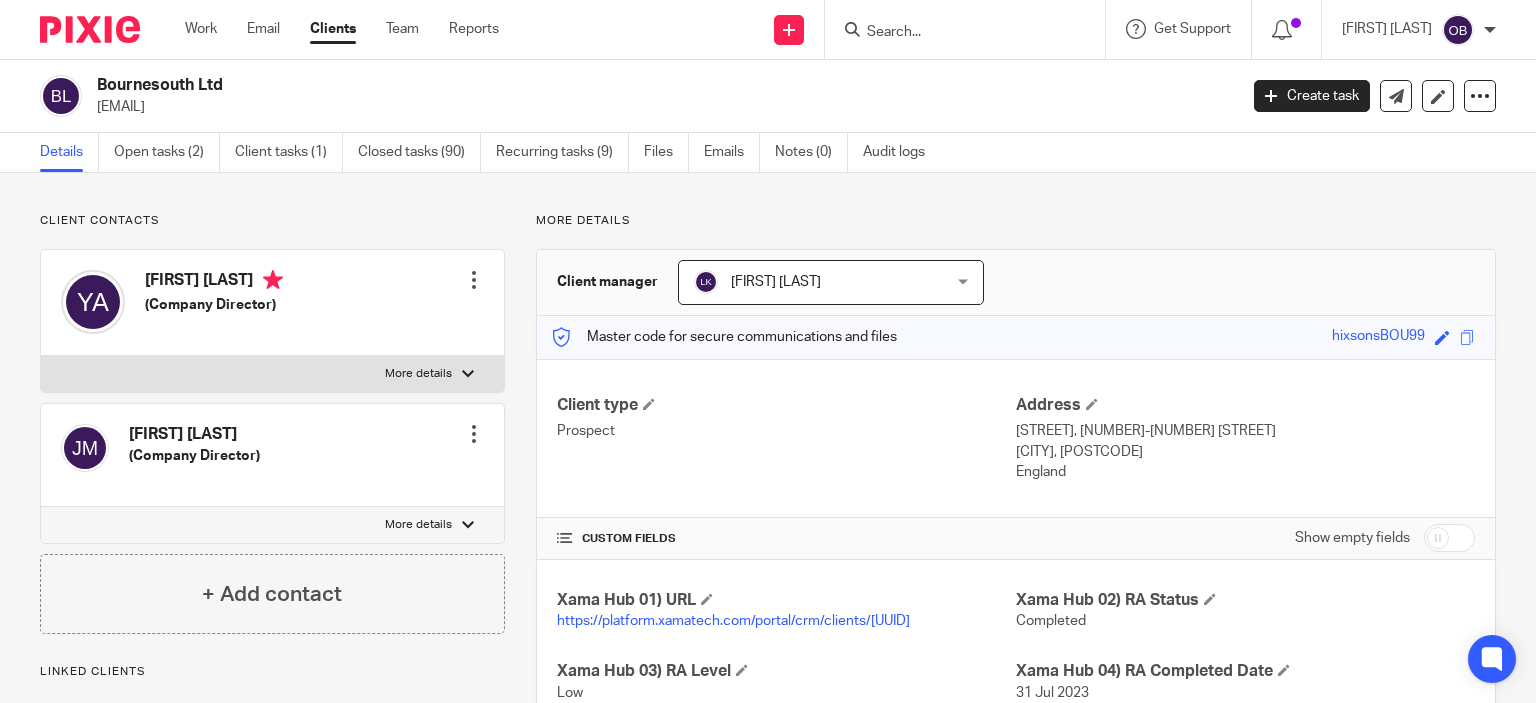 scroll, scrollTop: 0, scrollLeft: 0, axis: both 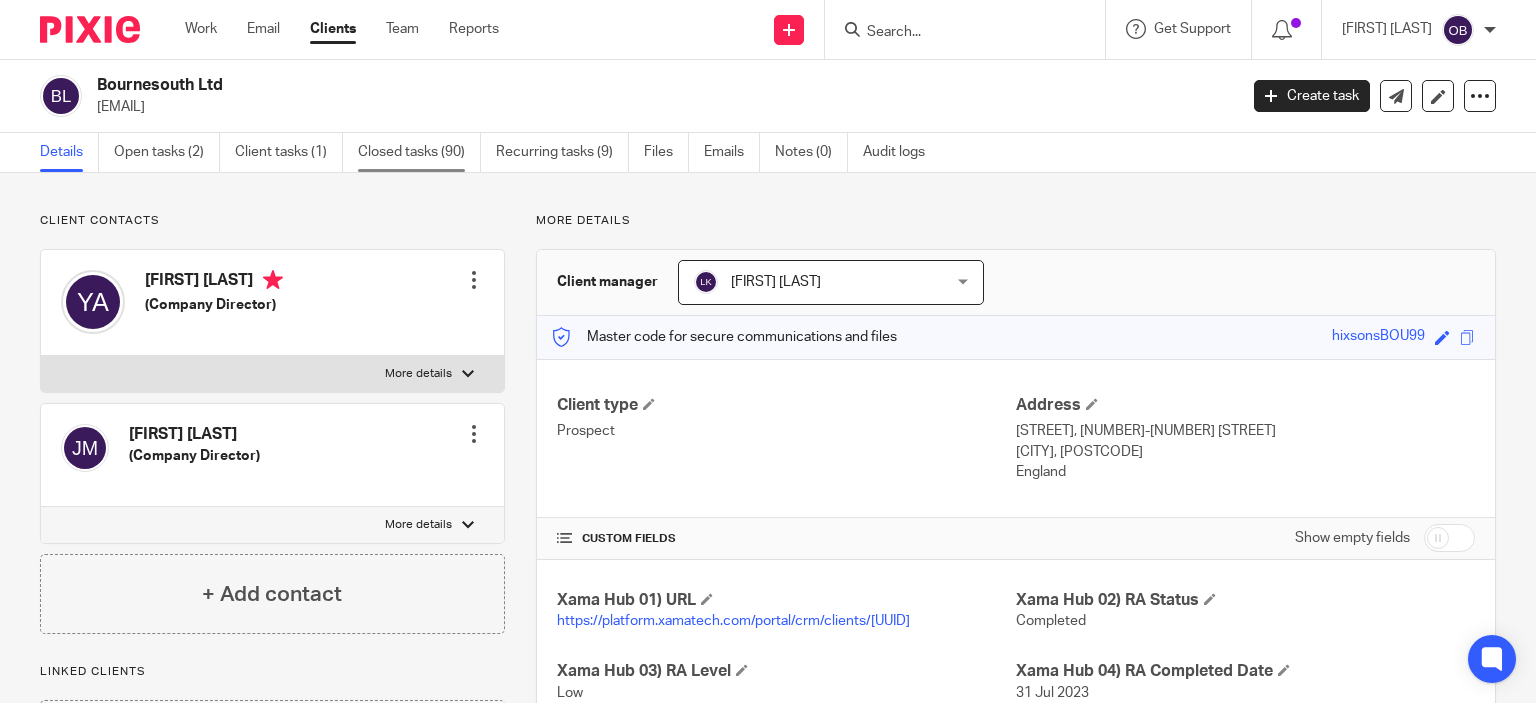 click on "Closed tasks (90)" at bounding box center [419, 152] 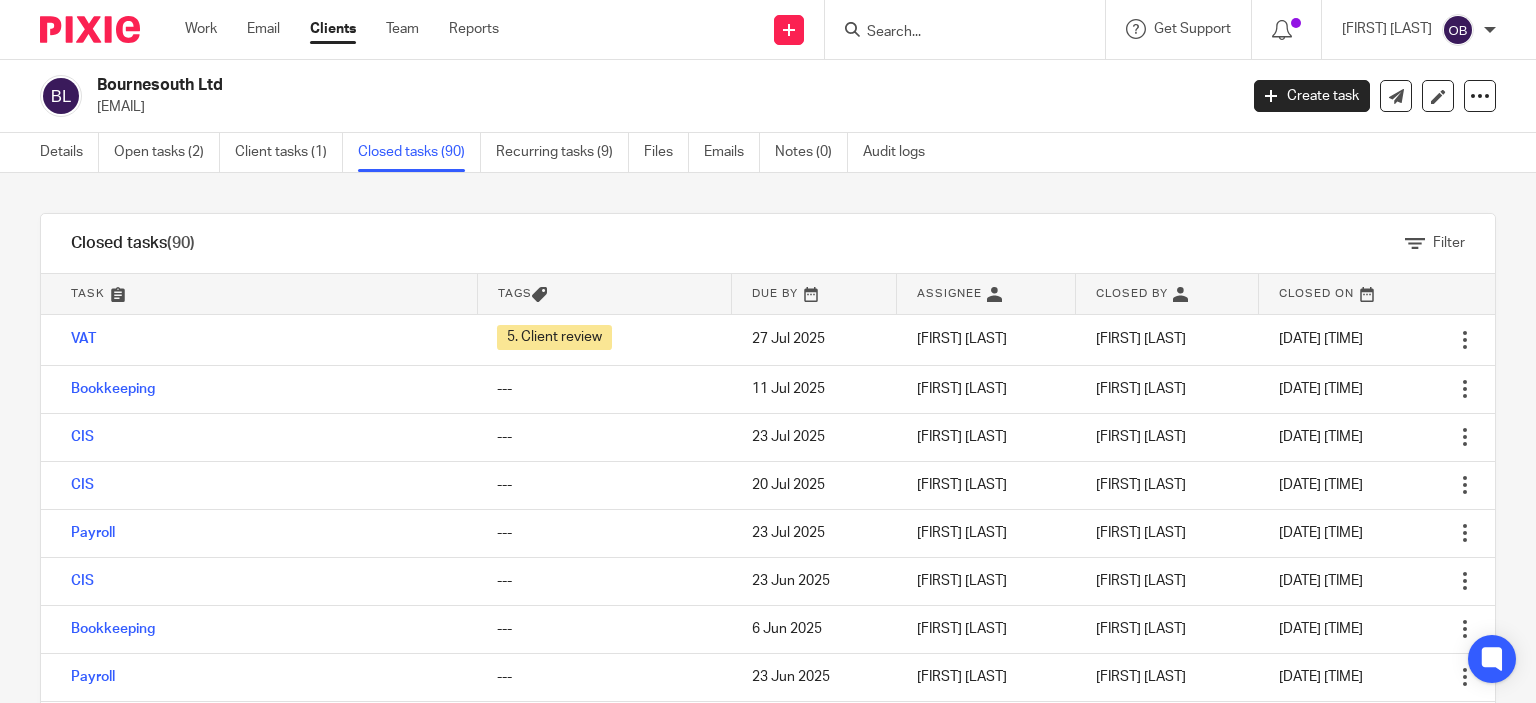 scroll, scrollTop: 0, scrollLeft: 0, axis: both 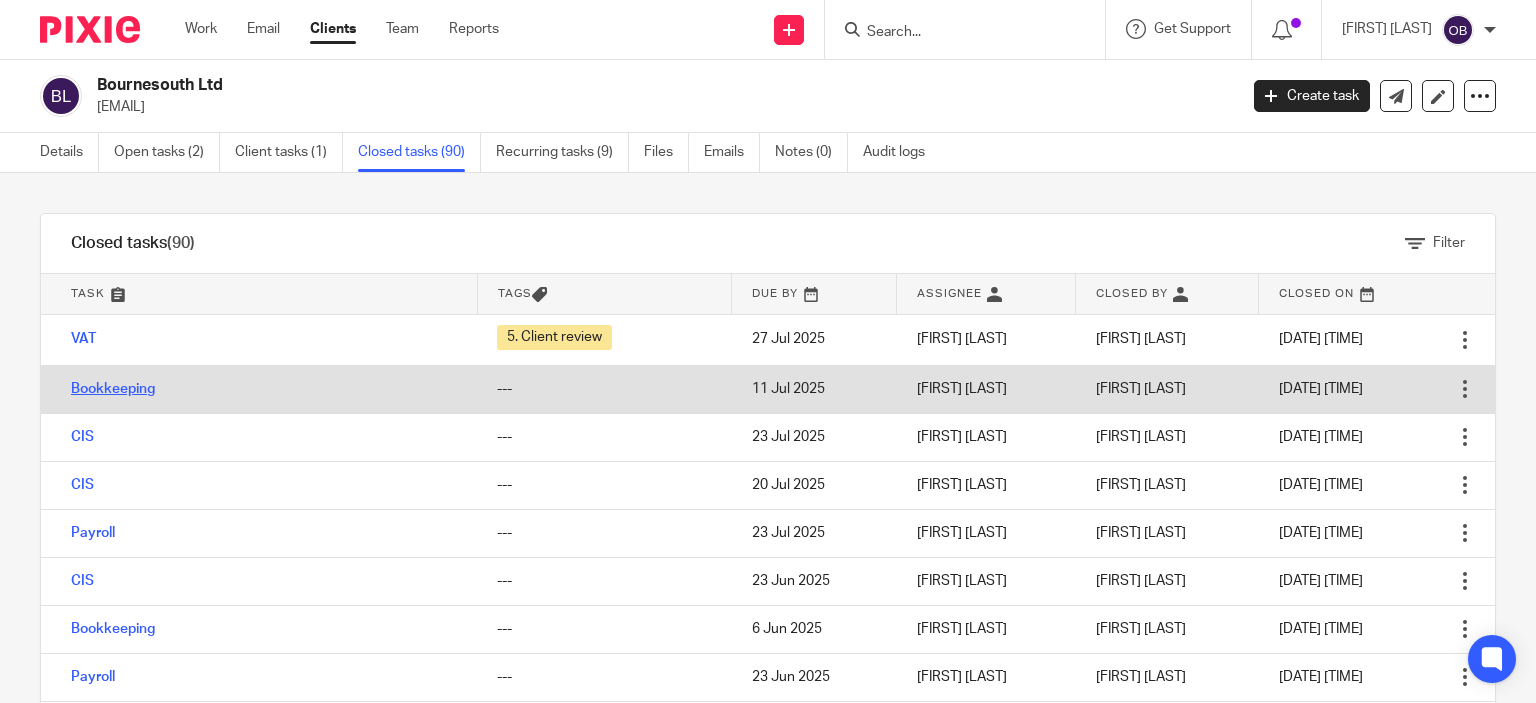 click on "Bookkeeping" at bounding box center [113, 389] 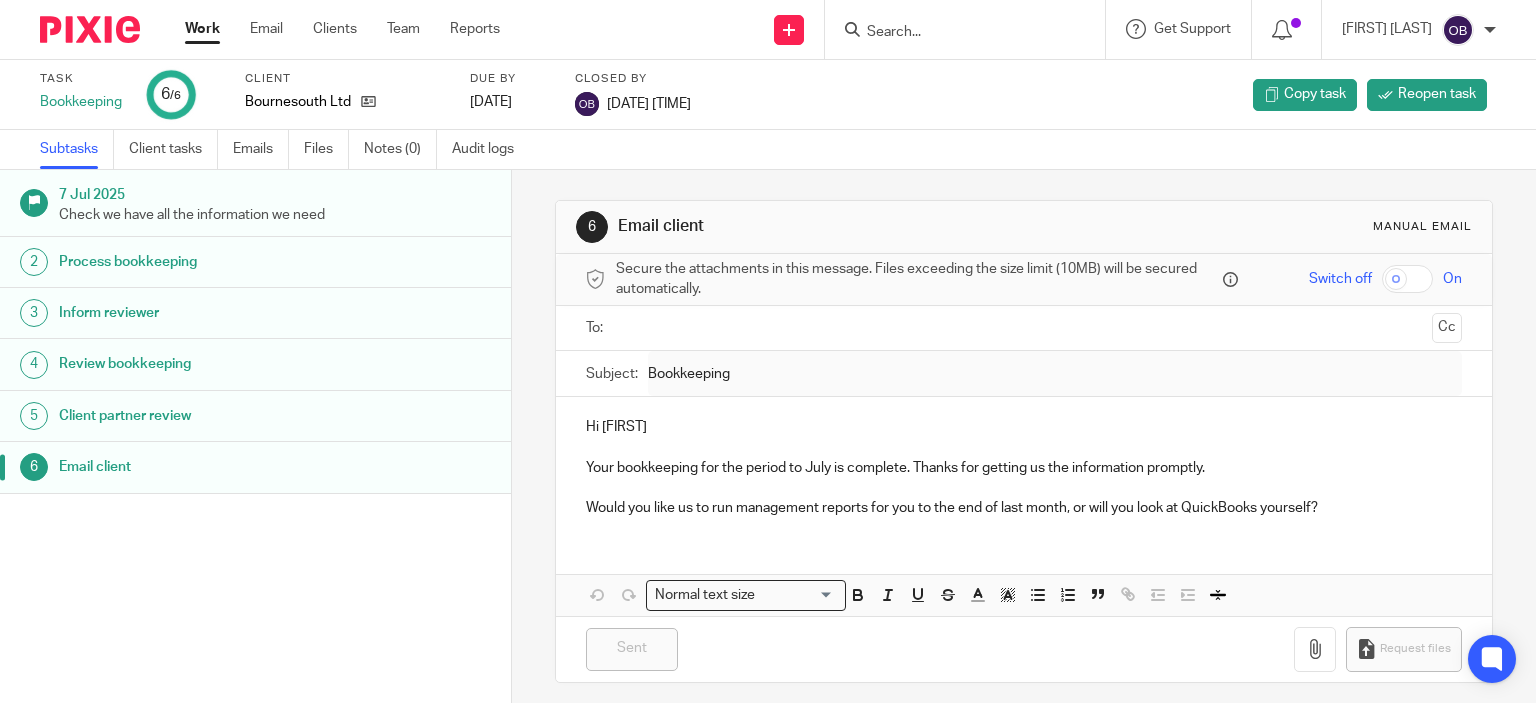 scroll, scrollTop: 0, scrollLeft: 0, axis: both 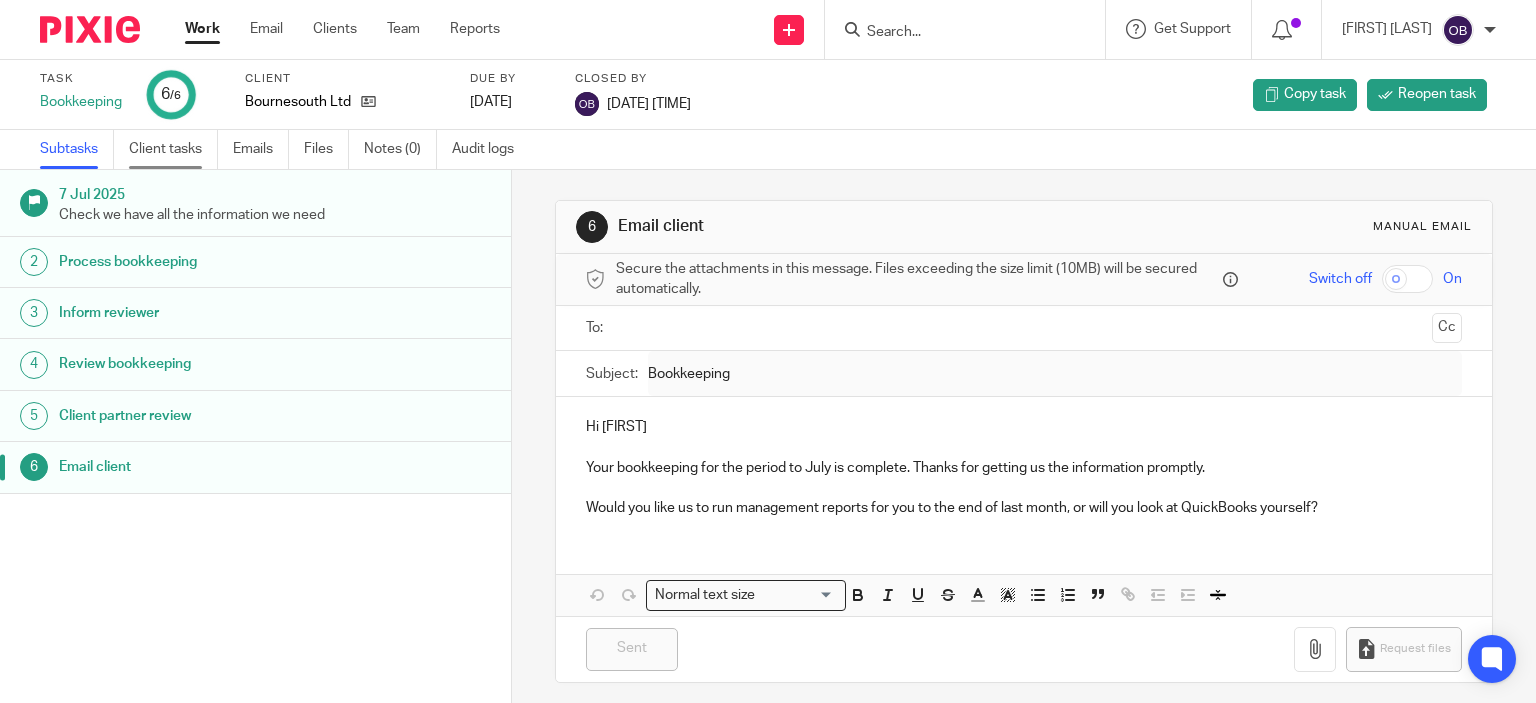 click on "Client tasks" at bounding box center [173, 149] 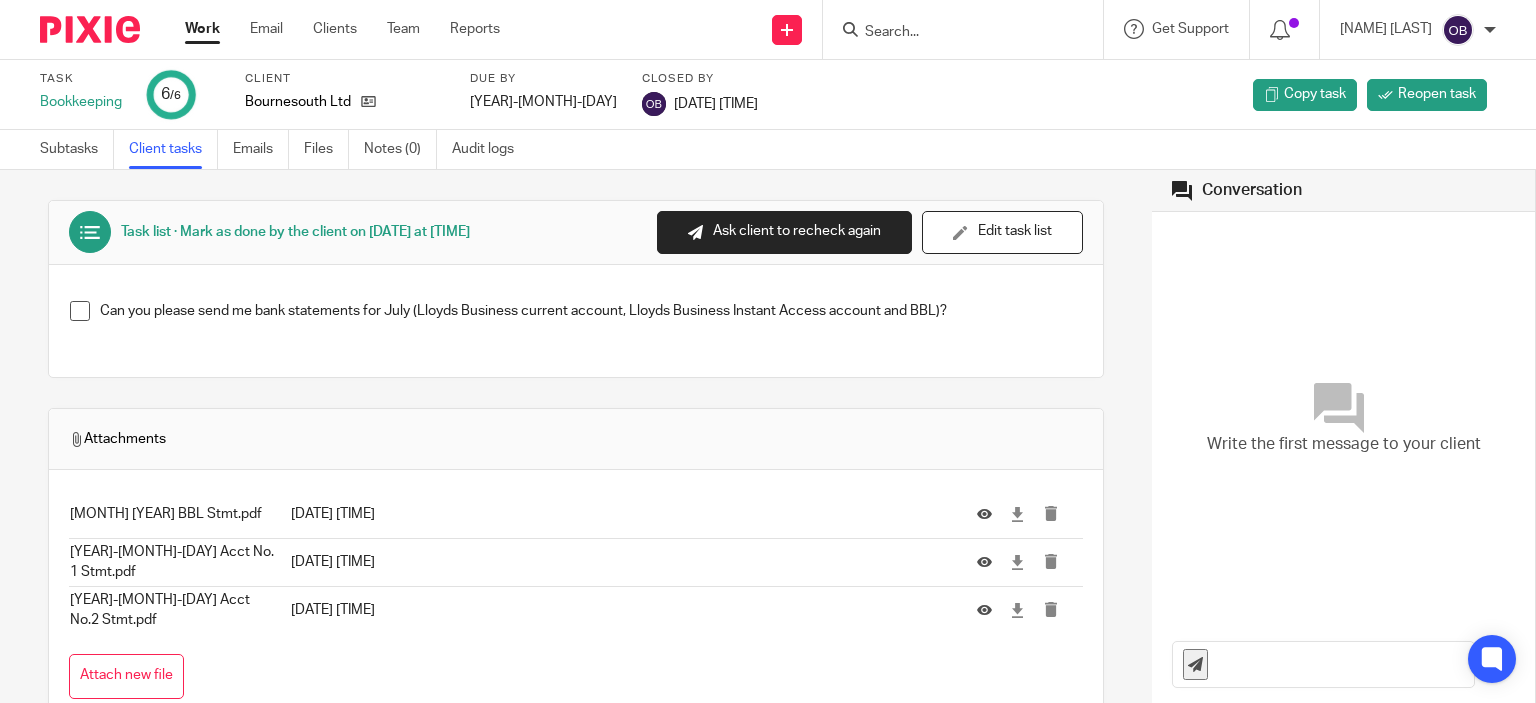 scroll, scrollTop: 0, scrollLeft: 0, axis: both 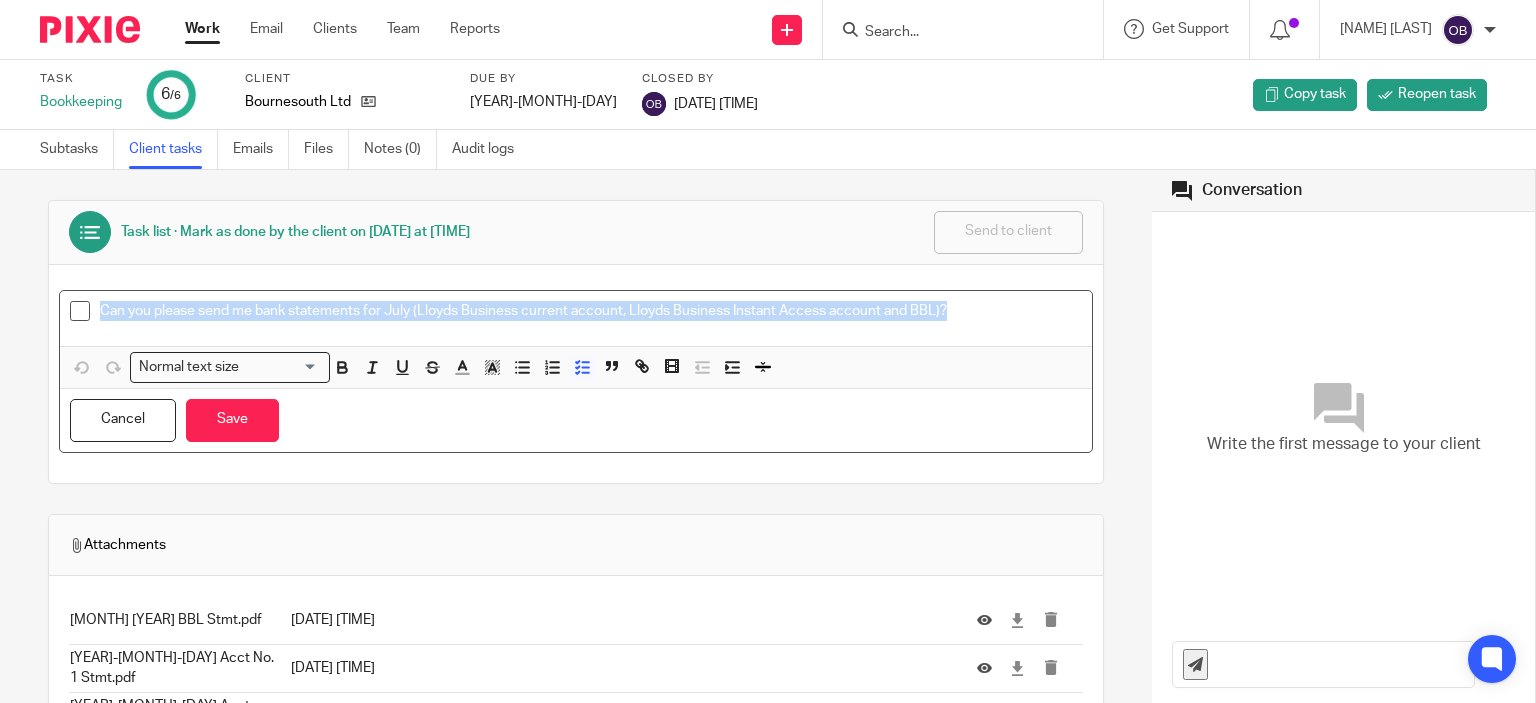 drag, startPoint x: 99, startPoint y: 311, endPoint x: 979, endPoint y: 323, distance: 880.0818 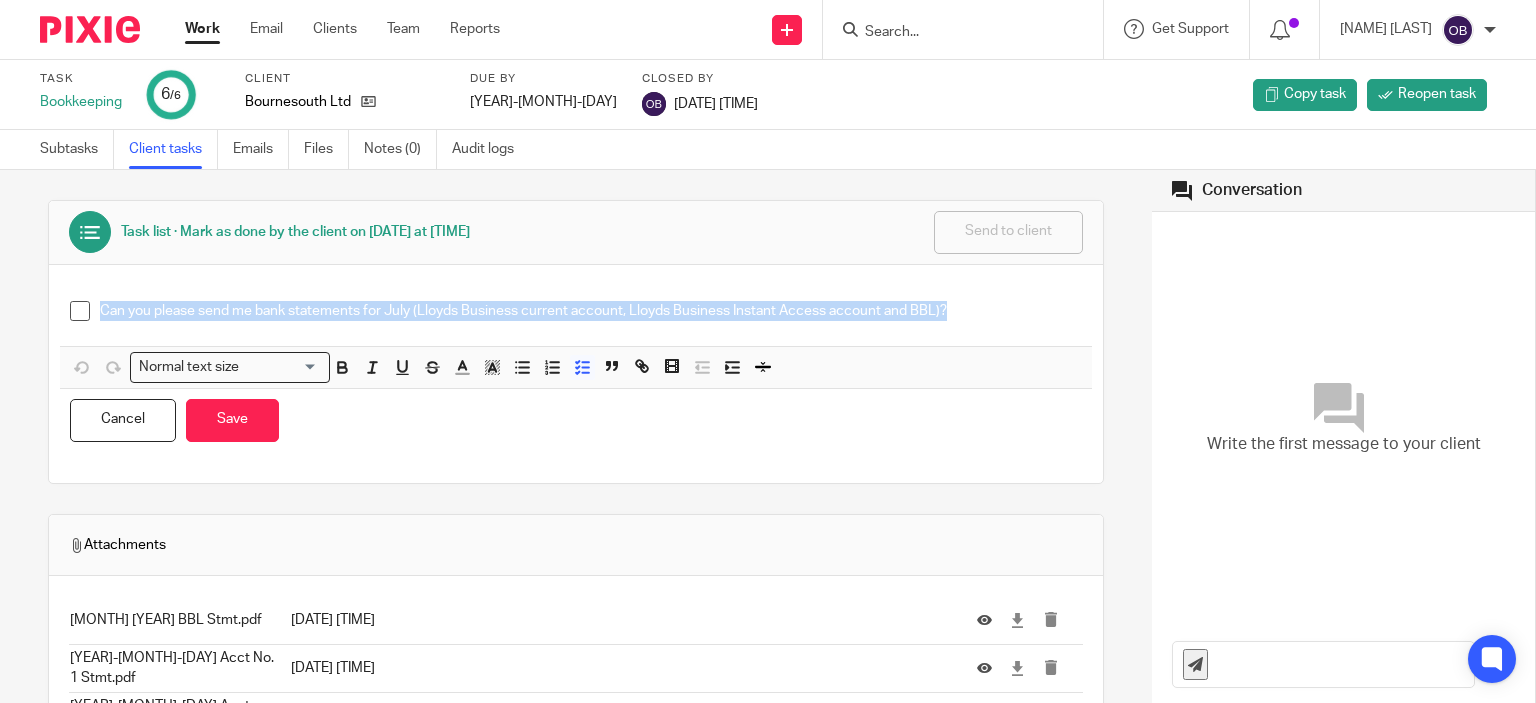 click on "Work" at bounding box center [202, 29] 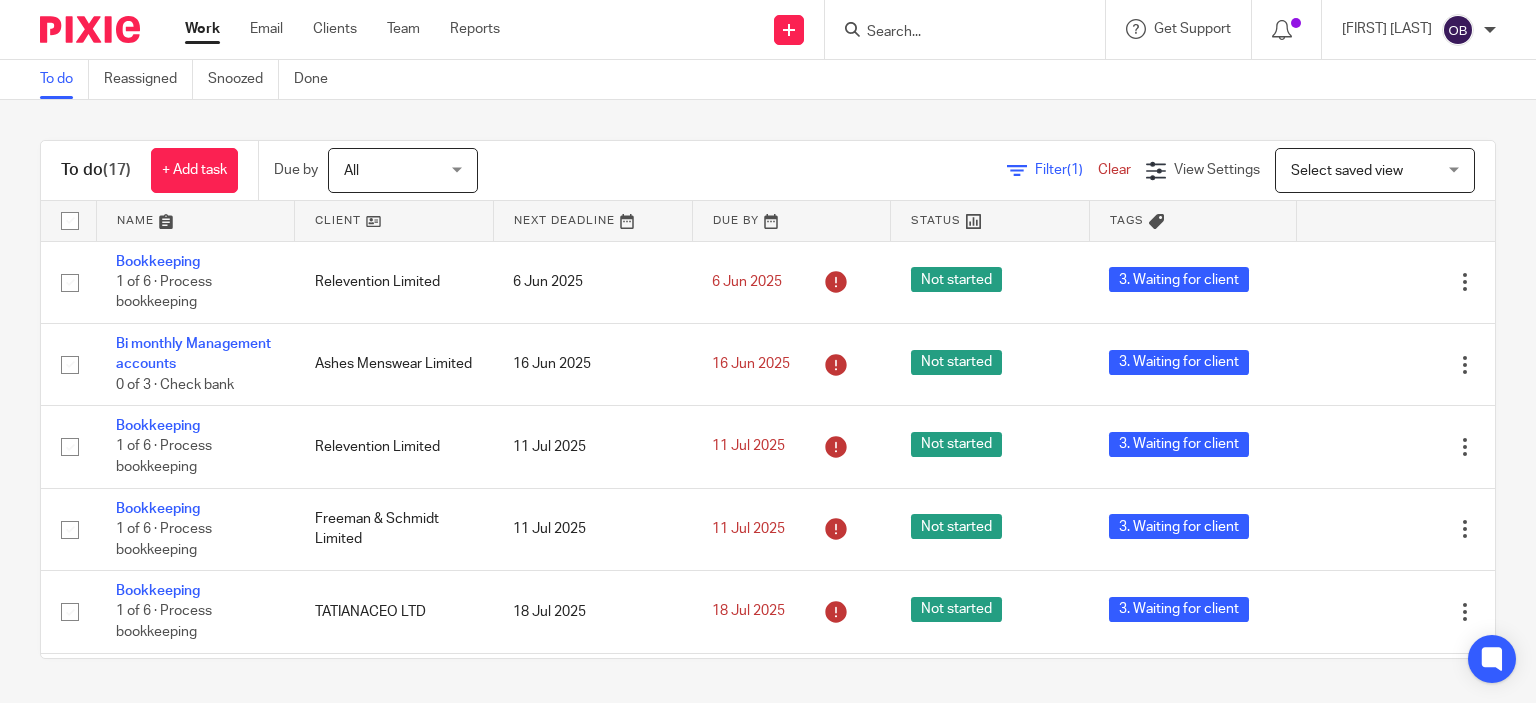 scroll, scrollTop: 0, scrollLeft: 0, axis: both 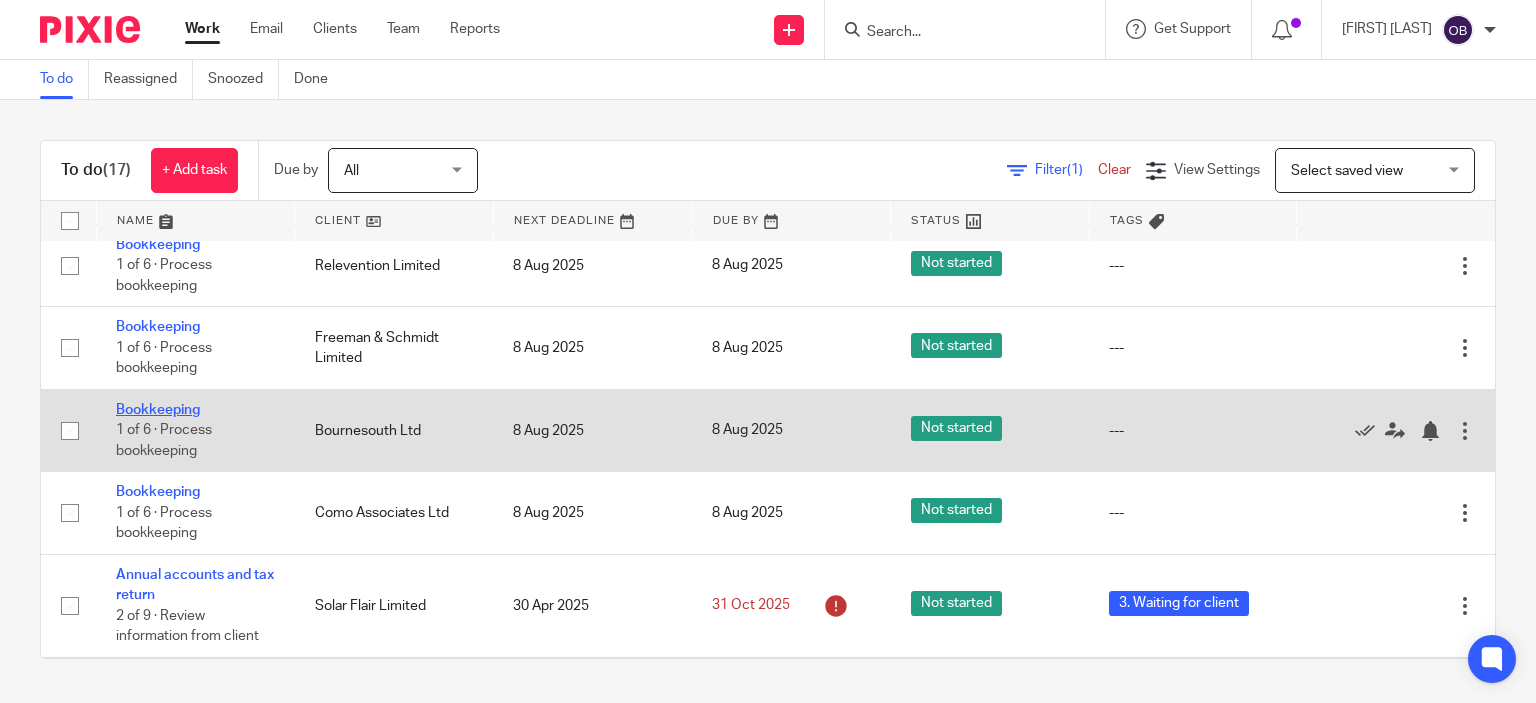 click on "Bookkeeping" at bounding box center [158, 410] 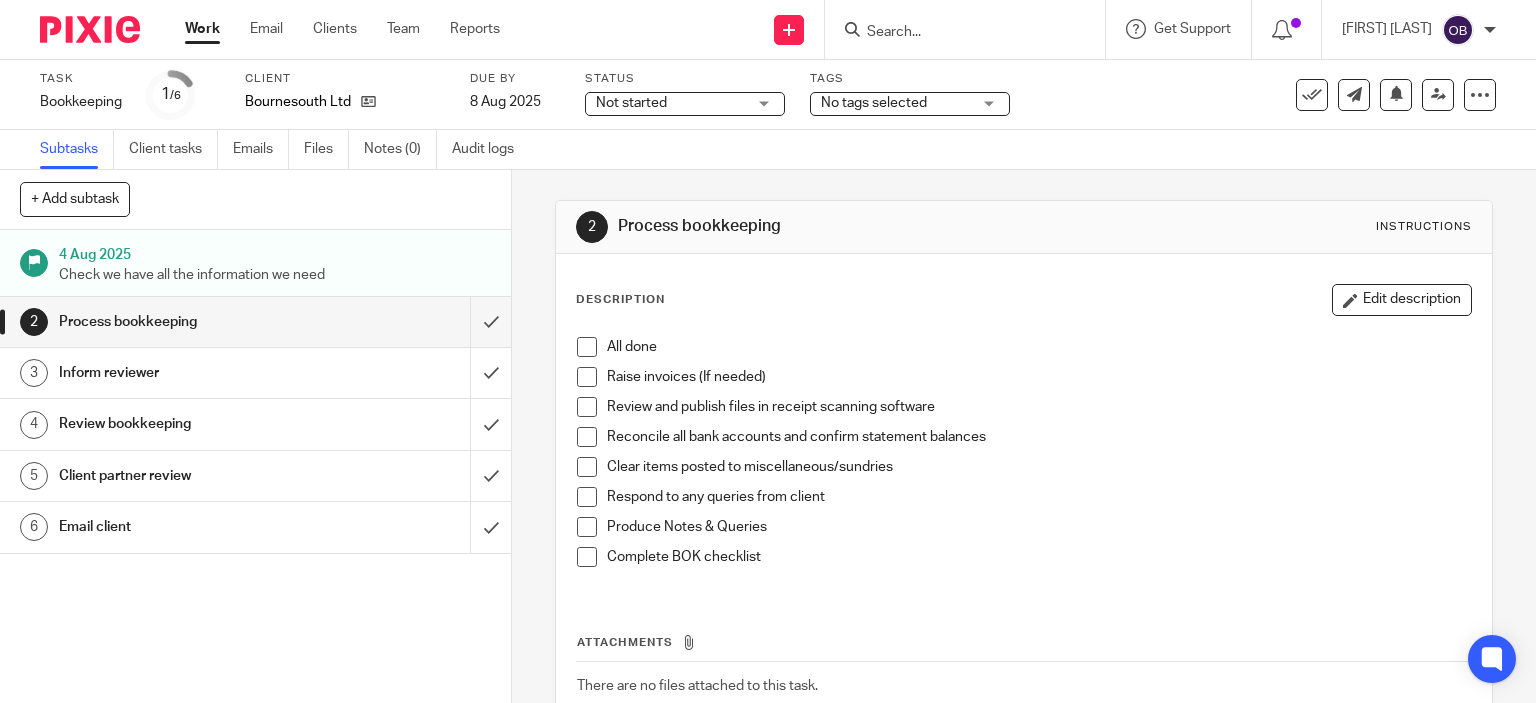 scroll, scrollTop: 0, scrollLeft: 0, axis: both 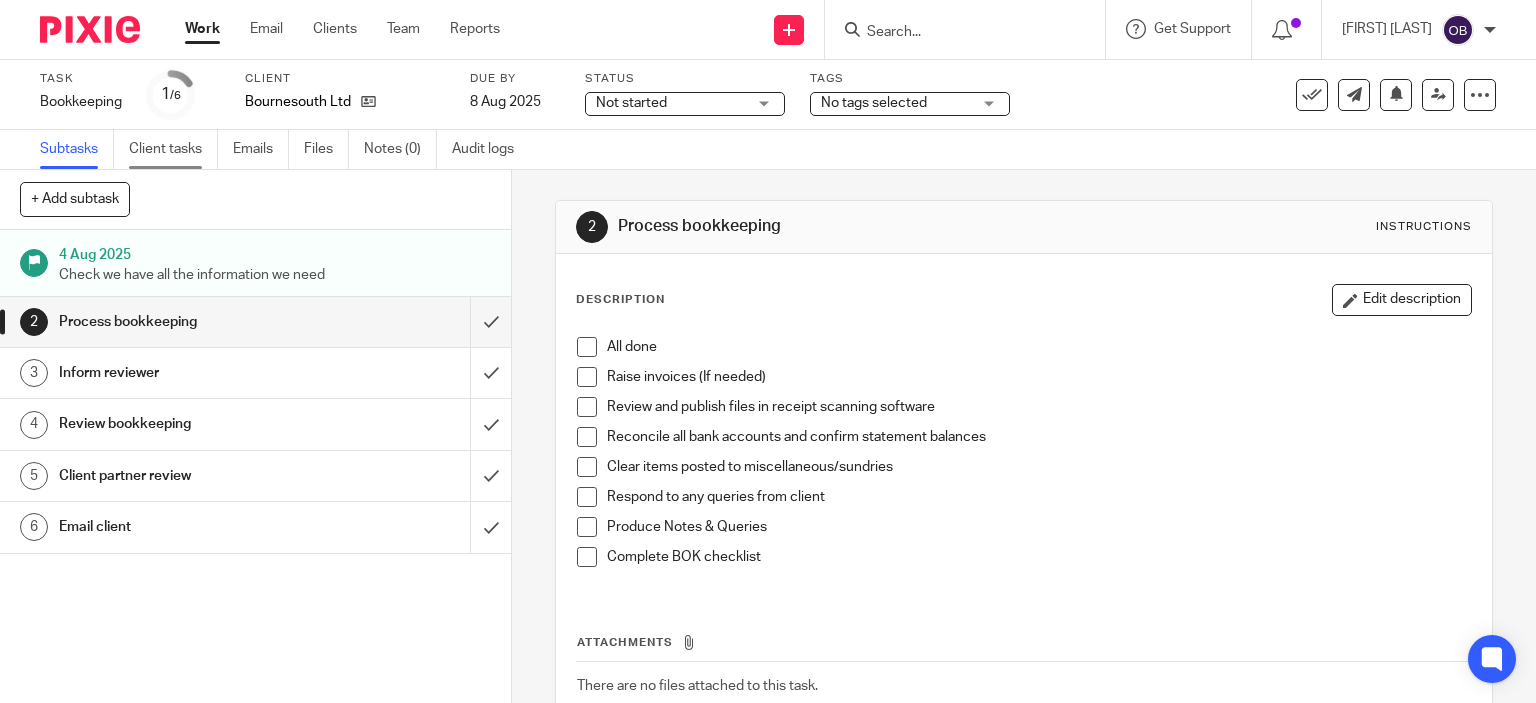 click on "Client tasks" at bounding box center (173, 149) 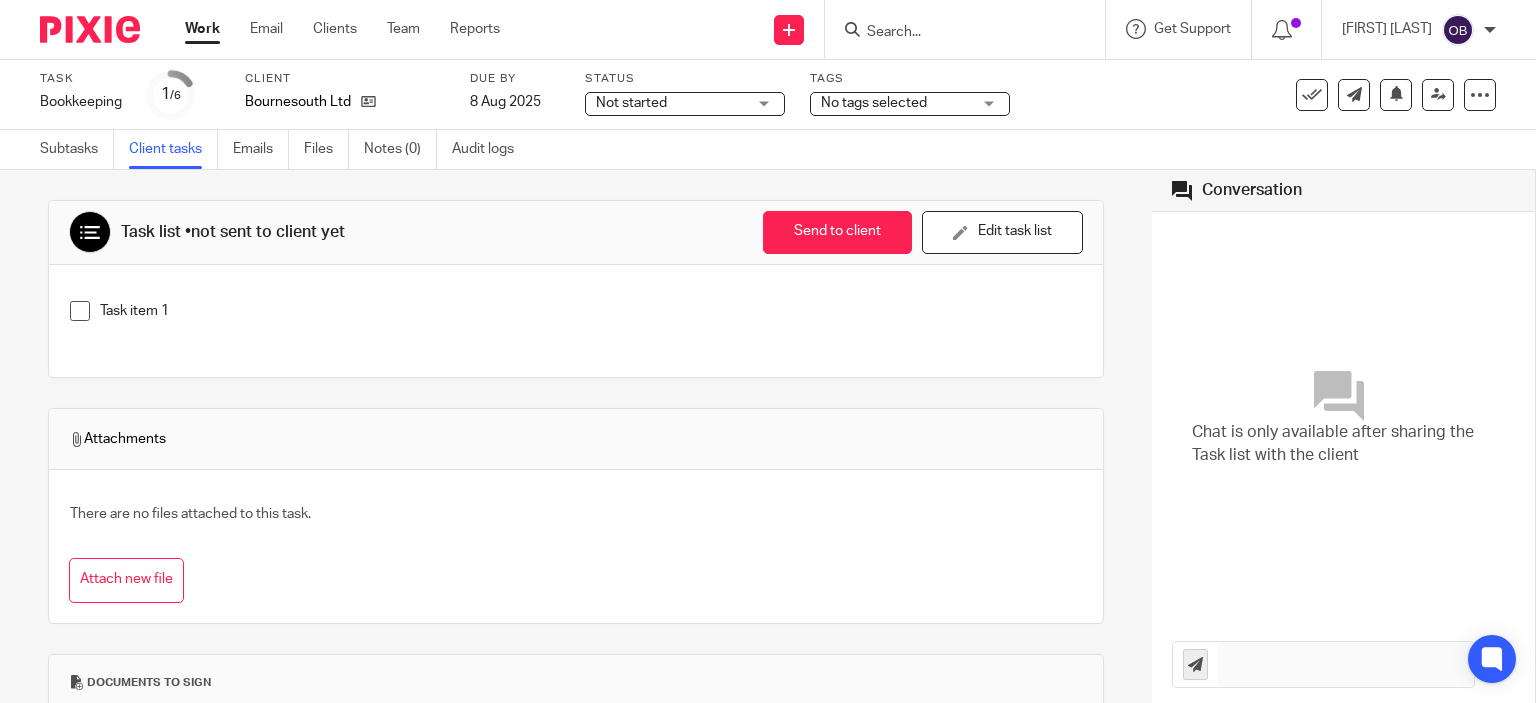 scroll, scrollTop: 0, scrollLeft: 0, axis: both 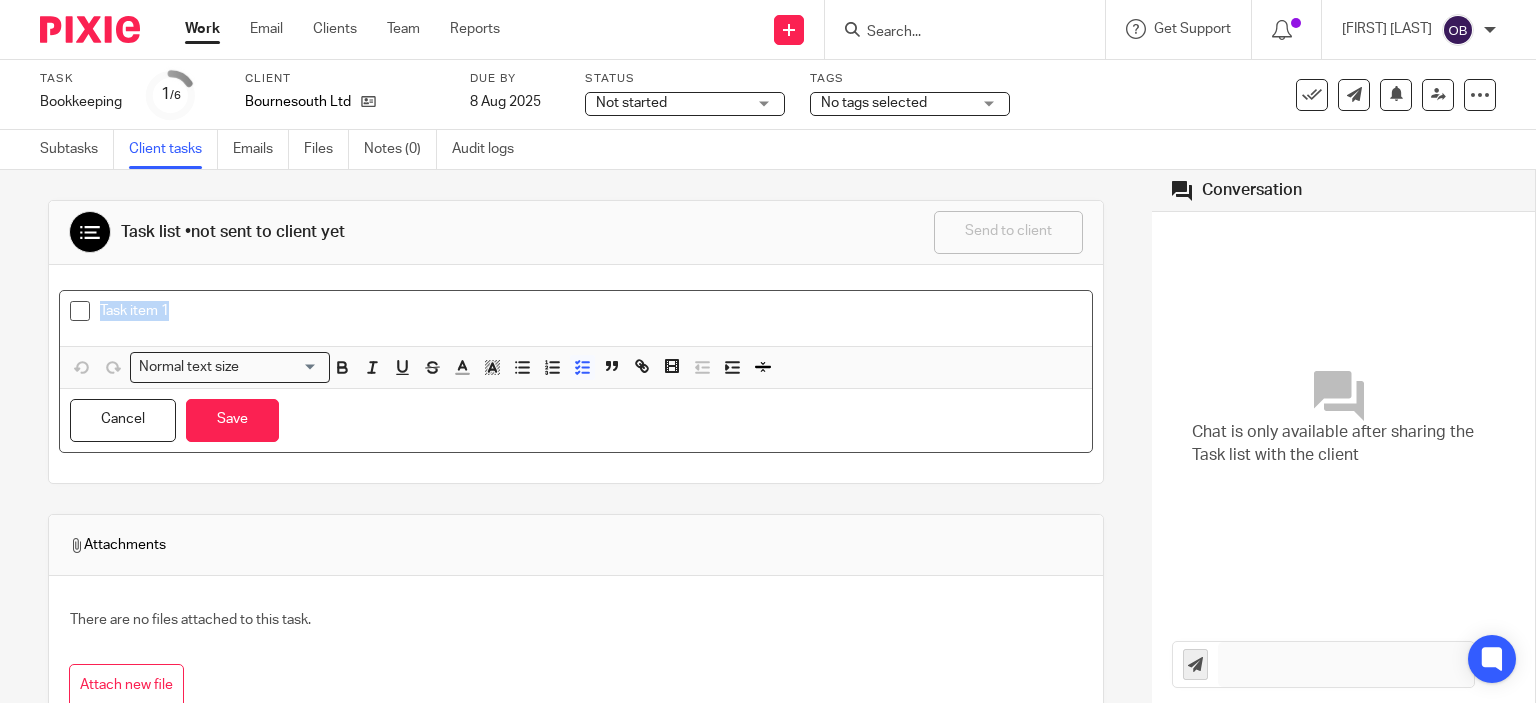 drag, startPoint x: 183, startPoint y: 307, endPoint x: 97, endPoint y: 310, distance: 86.05231 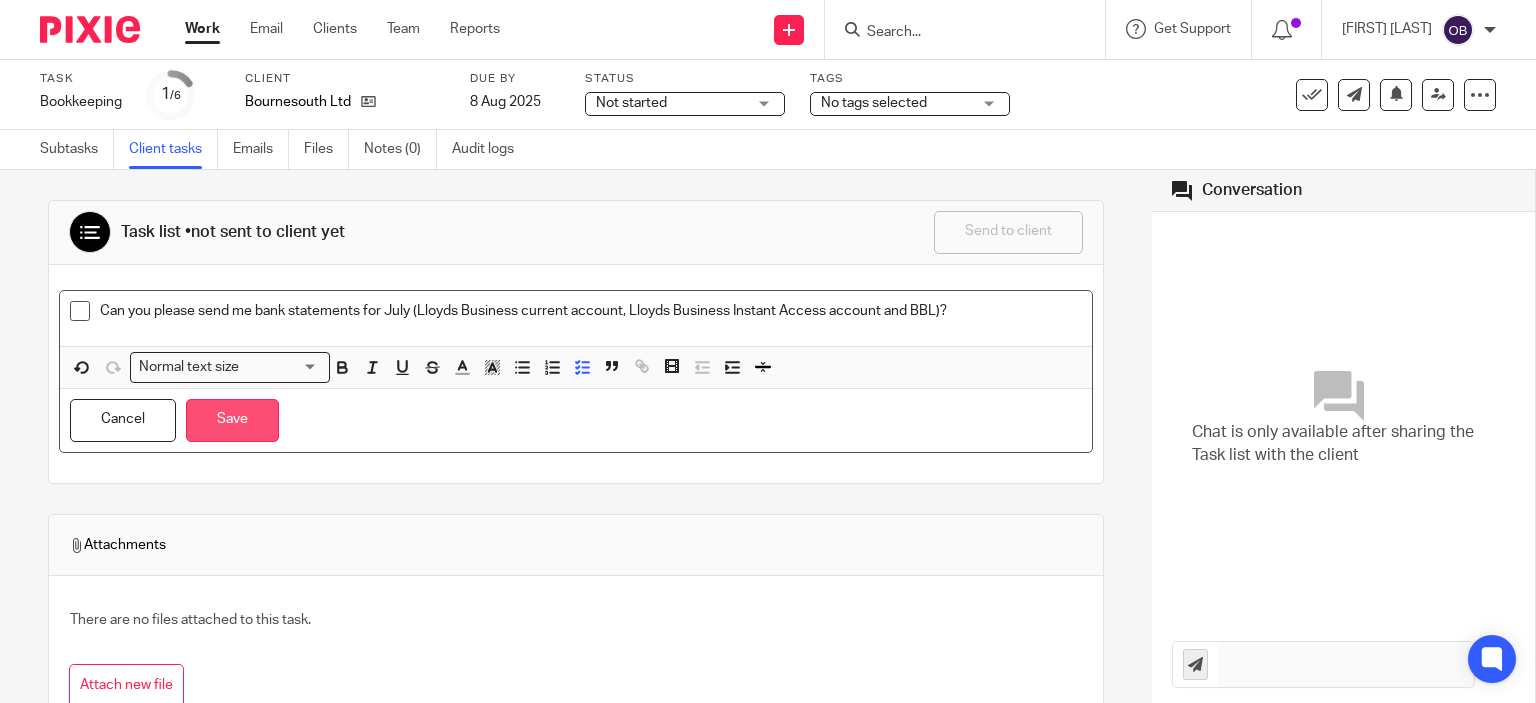 drag, startPoint x: 236, startPoint y: 422, endPoint x: 259, endPoint y: 435, distance: 26.41969 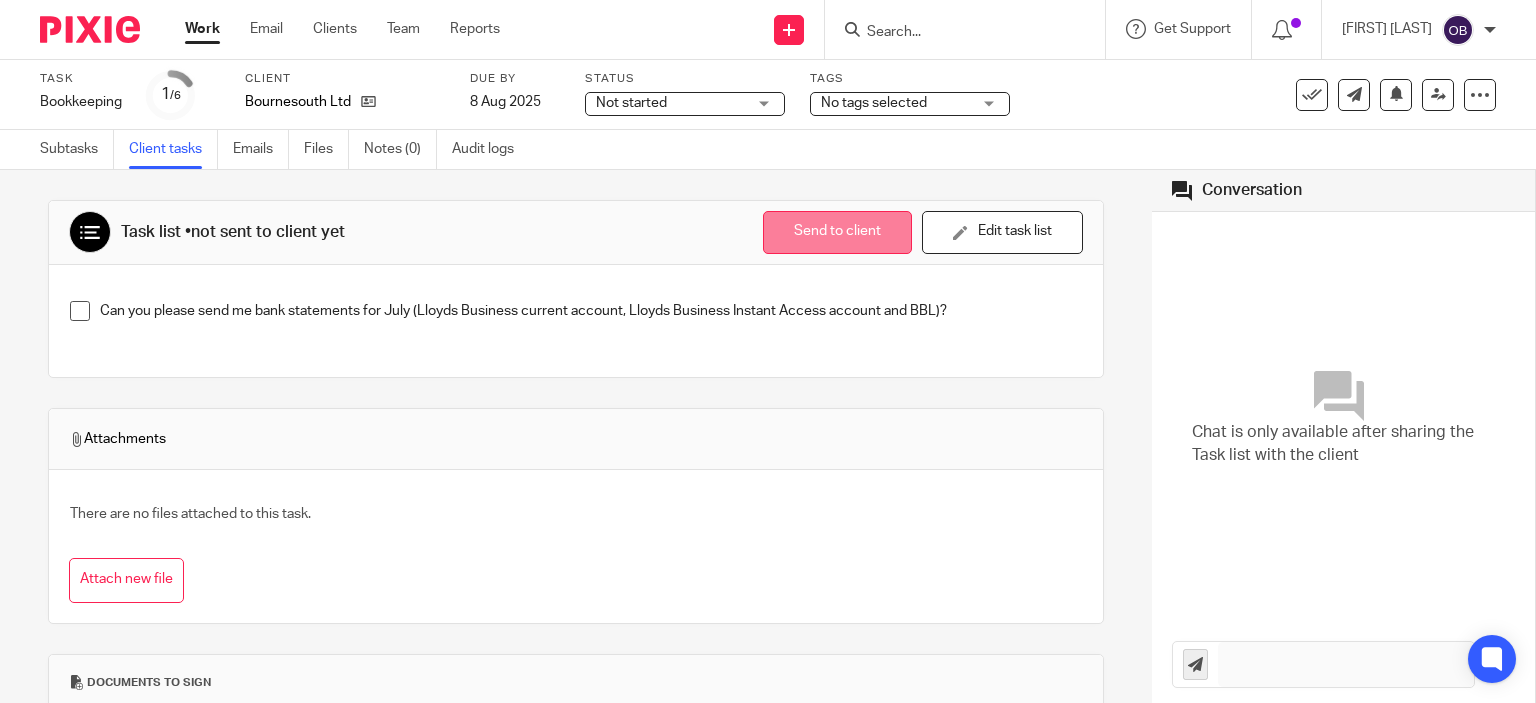 click on "Send to client" at bounding box center (837, 232) 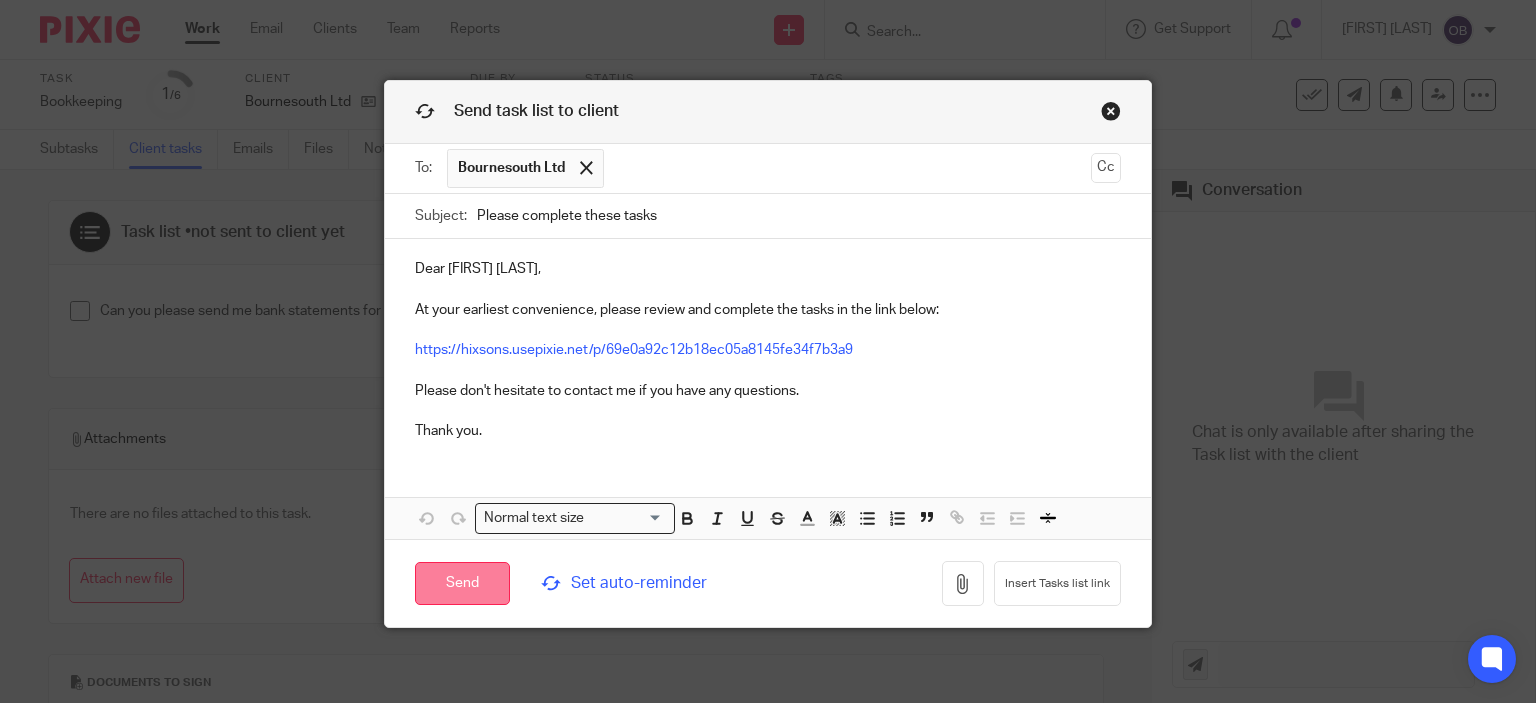 click on "Send" at bounding box center (462, 583) 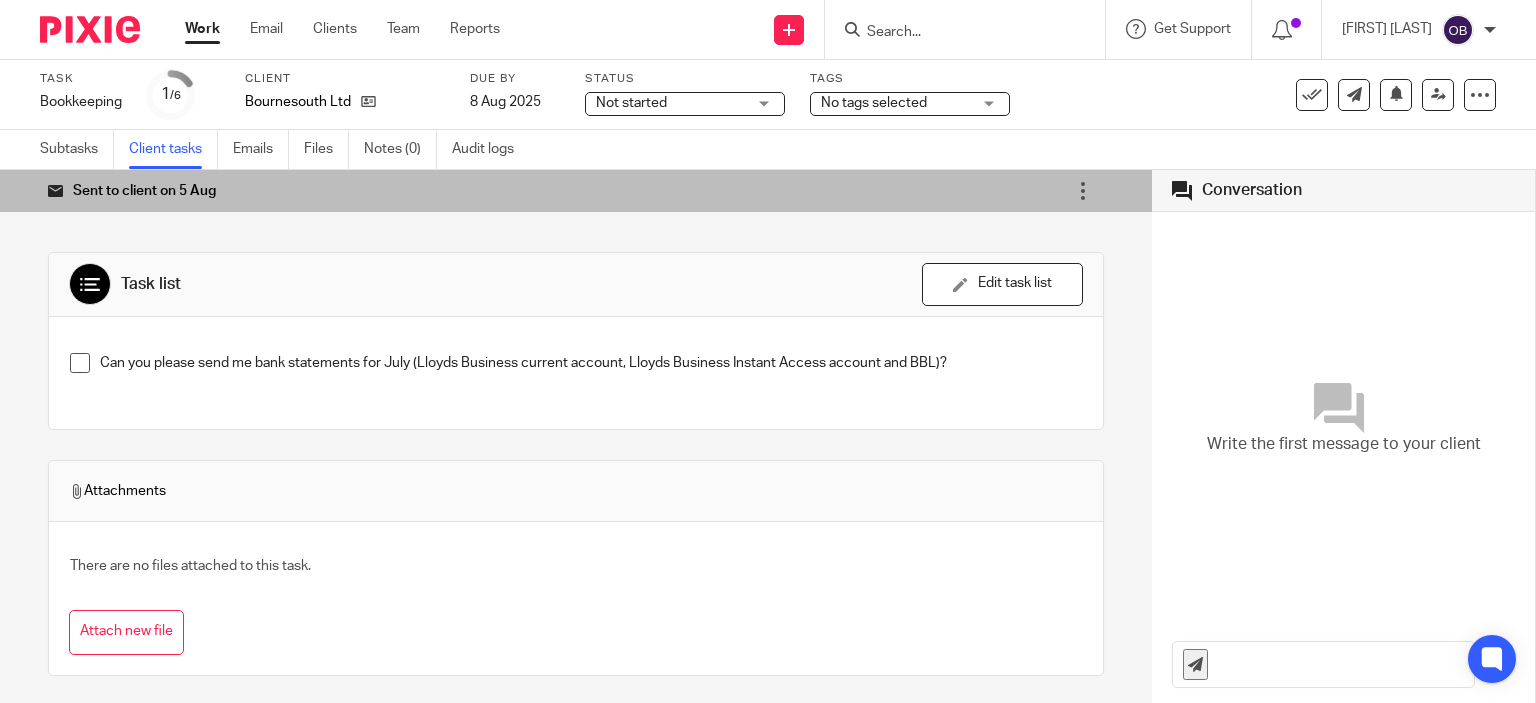 scroll, scrollTop: 0, scrollLeft: 0, axis: both 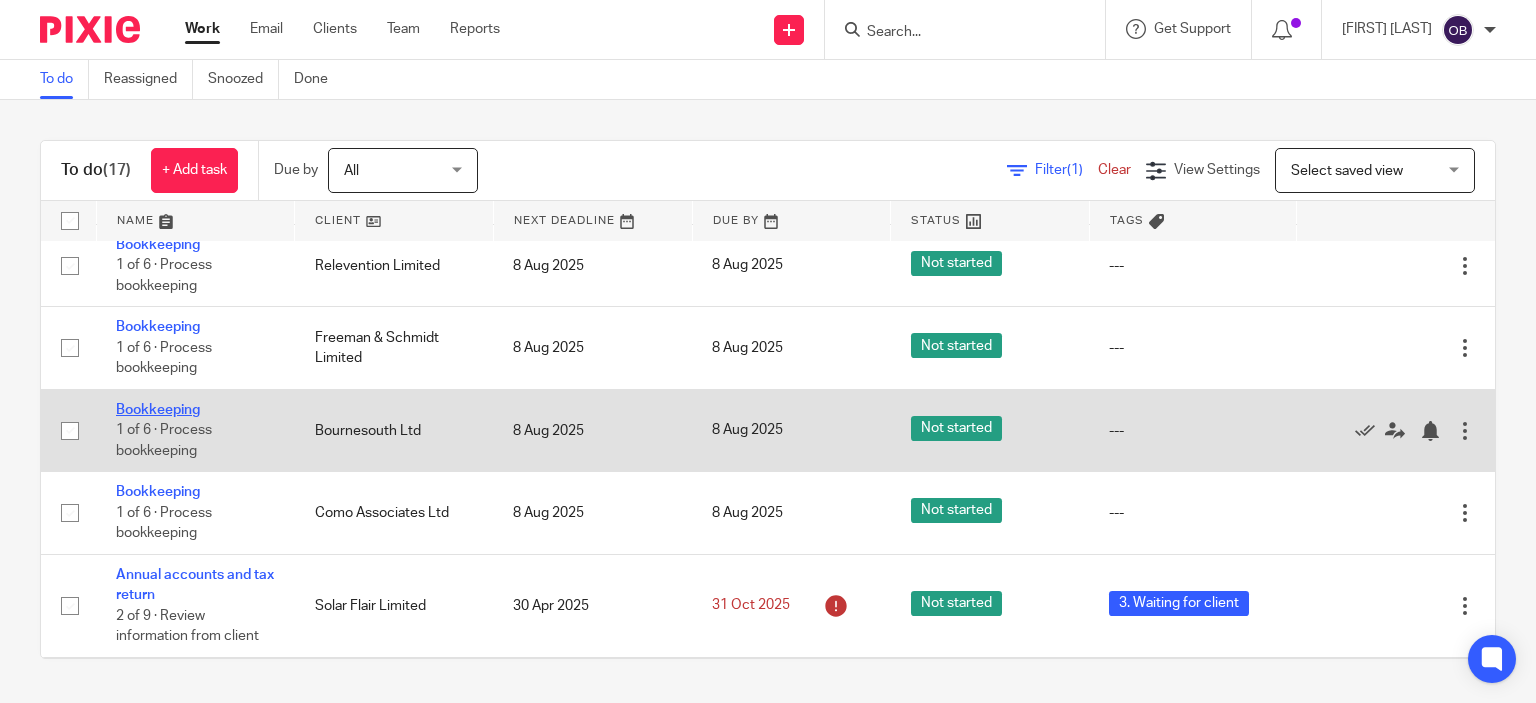click on "Bookkeeping" at bounding box center (158, 410) 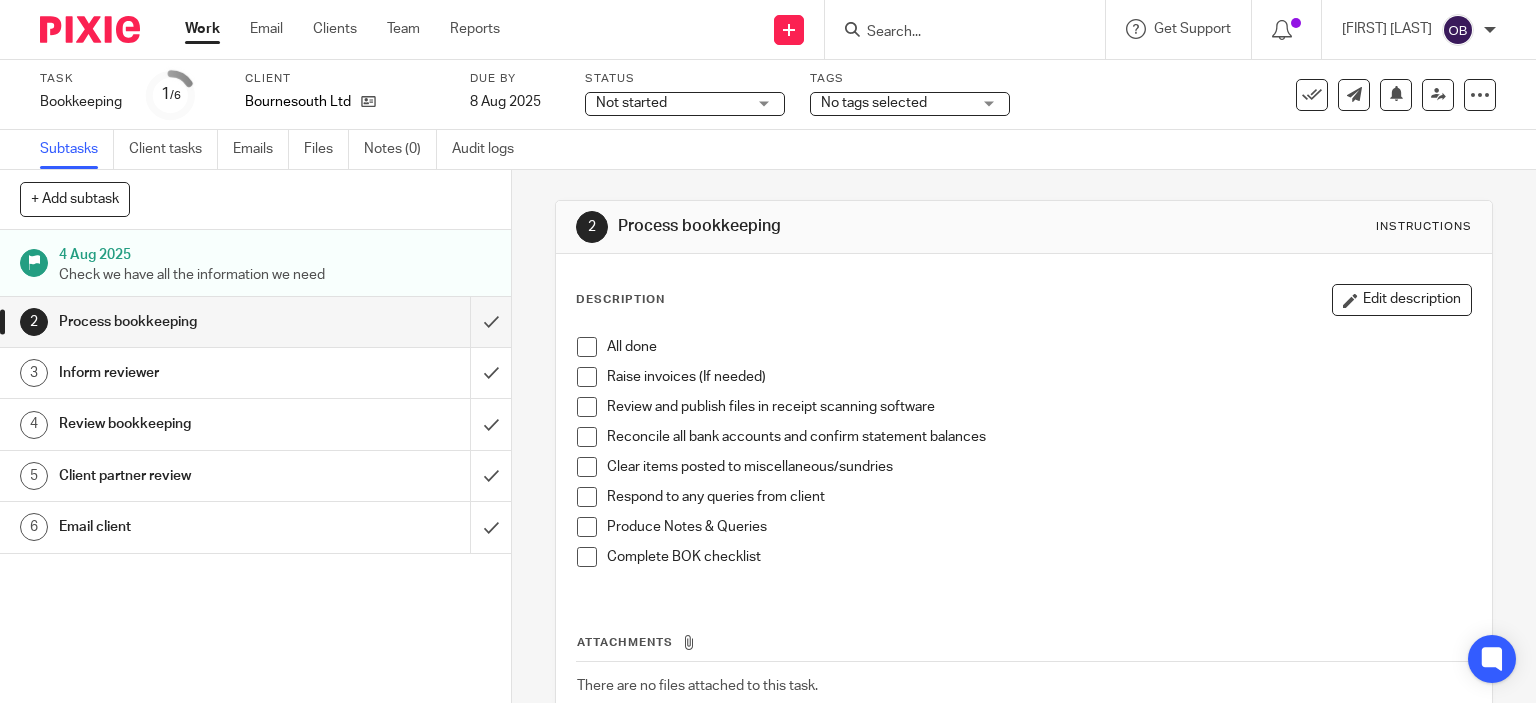 scroll, scrollTop: 0, scrollLeft: 0, axis: both 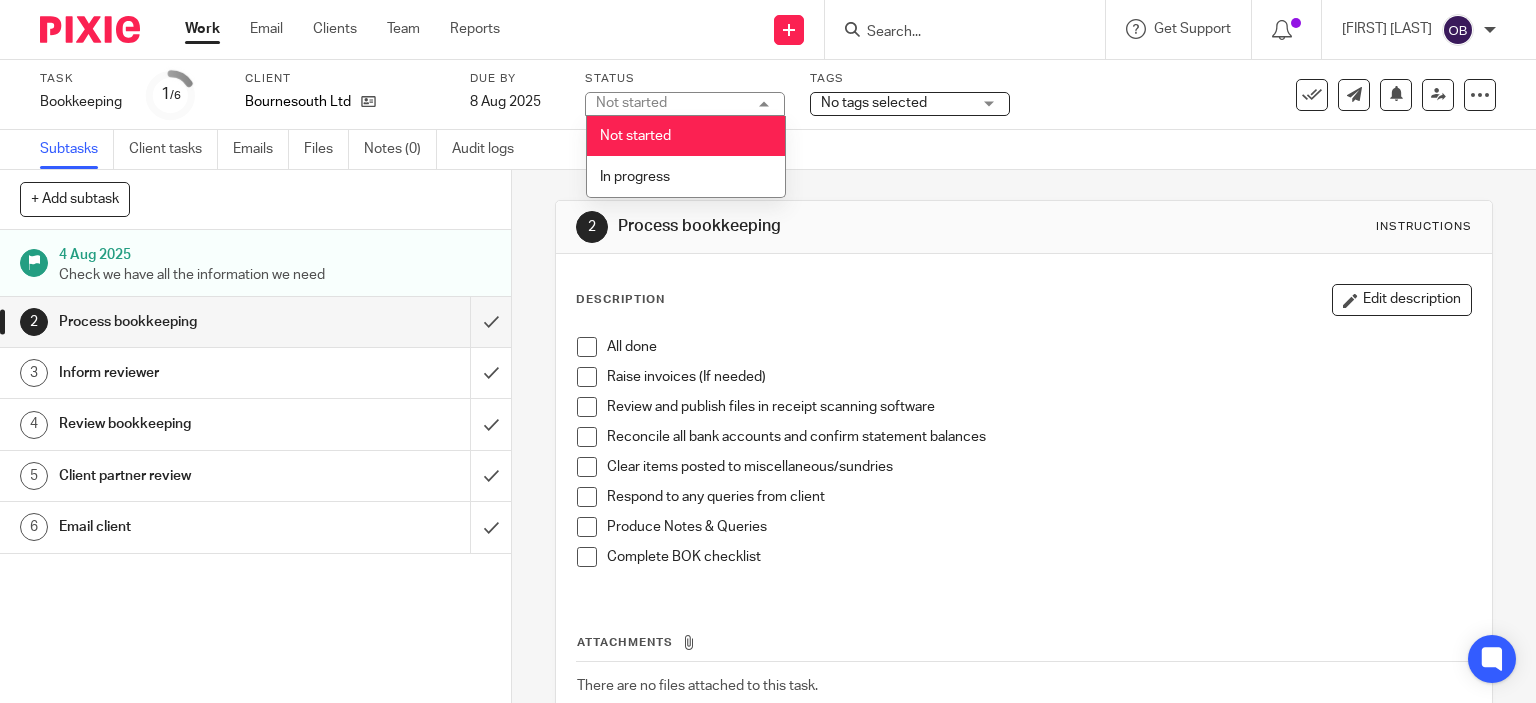 click on "No tags selected" at bounding box center [874, 103] 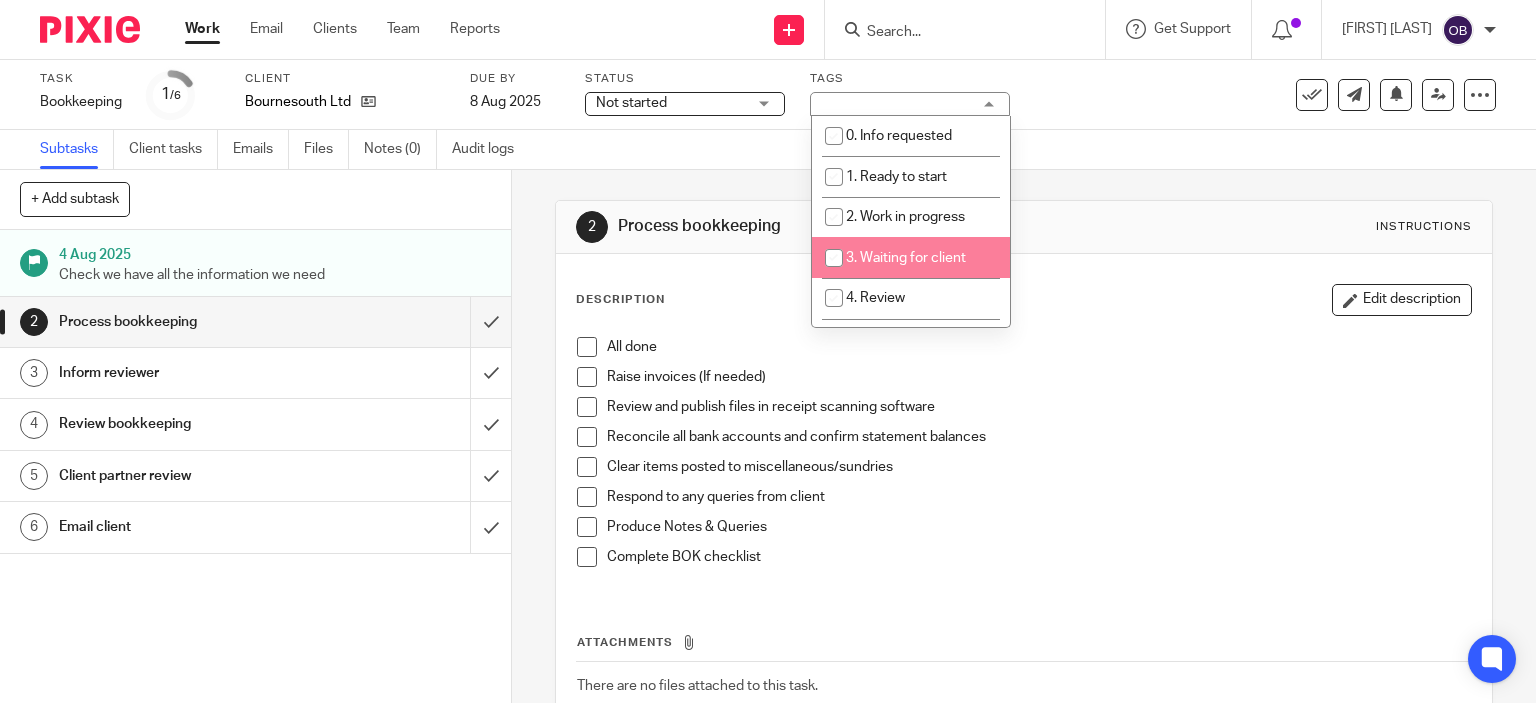 click at bounding box center (834, 258) 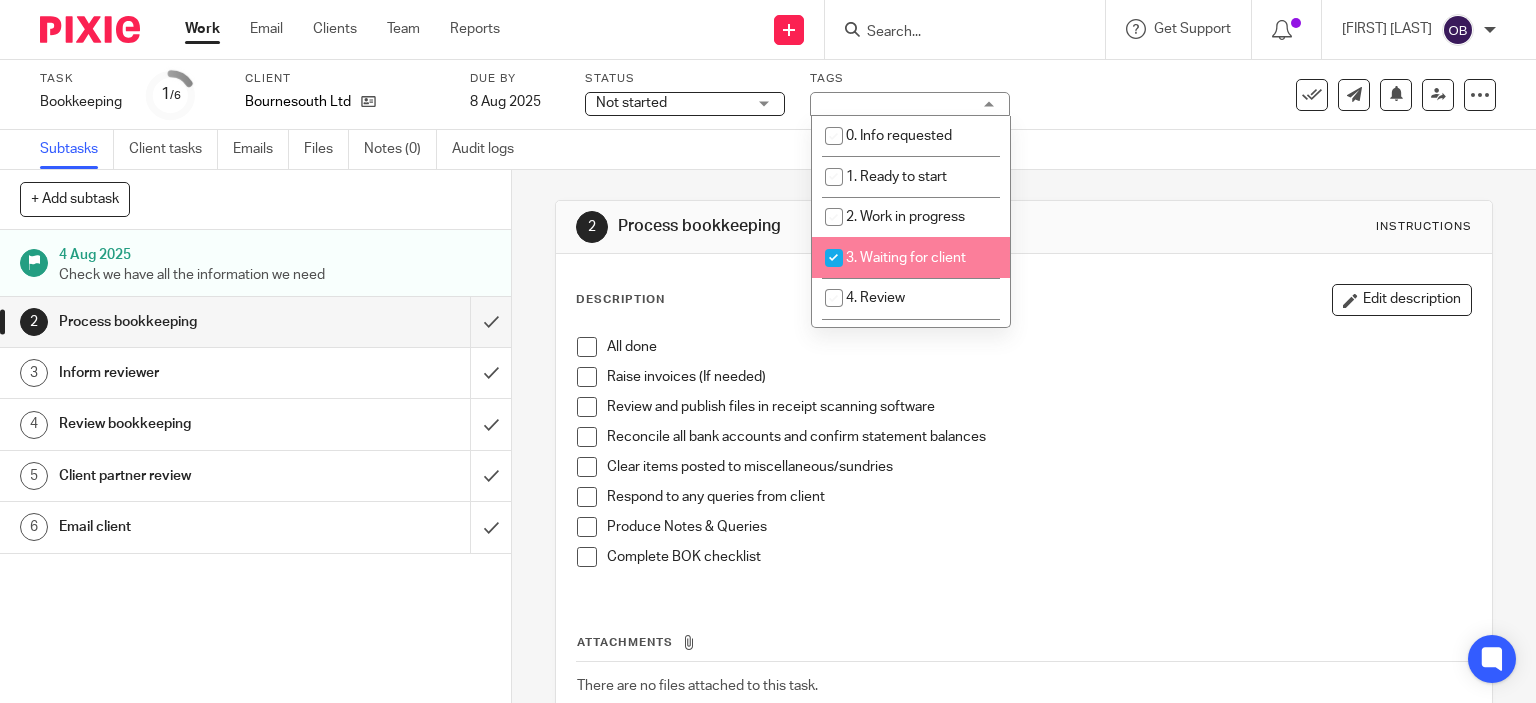 checkbox on "true" 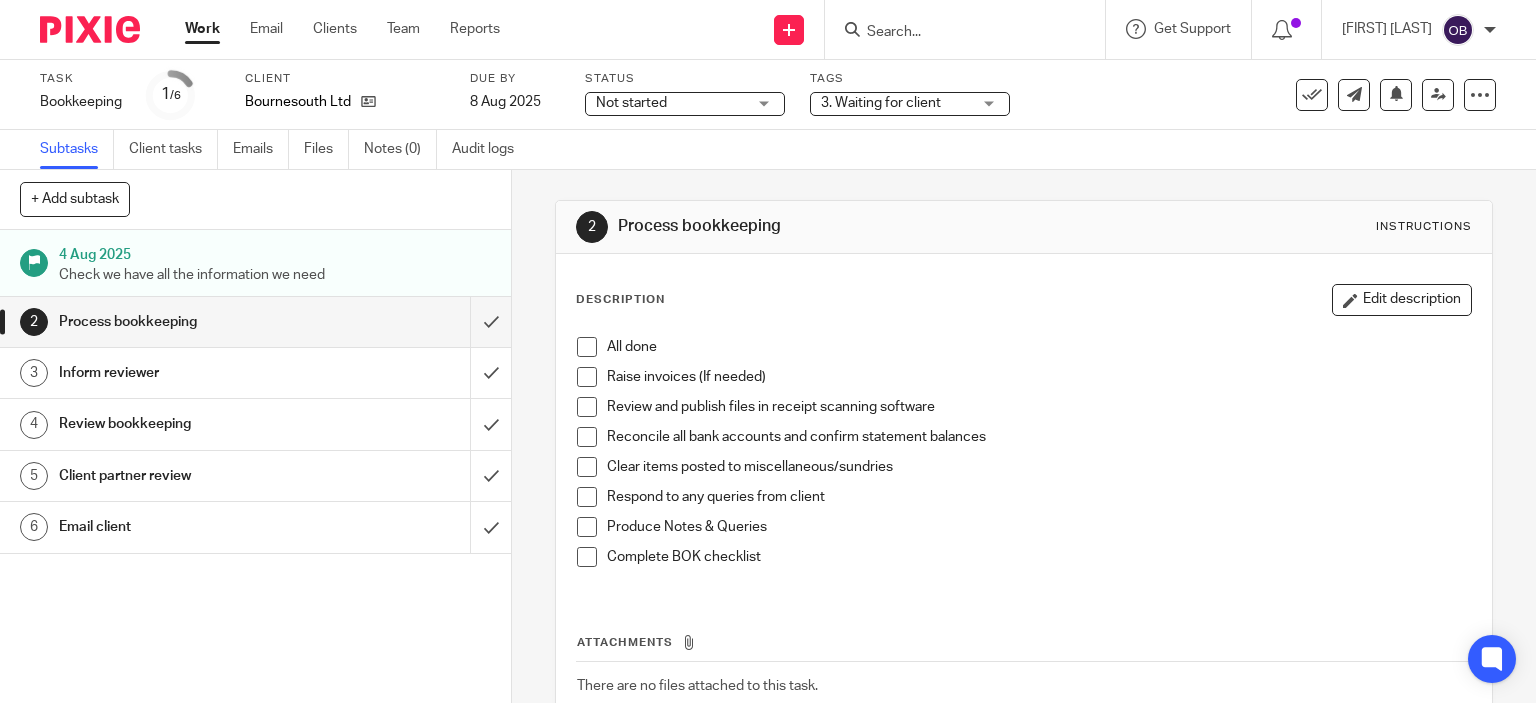 click on "Subtasks
Client tasks
Emails
Files
Notes (0)
Audit logs" at bounding box center (768, 150) 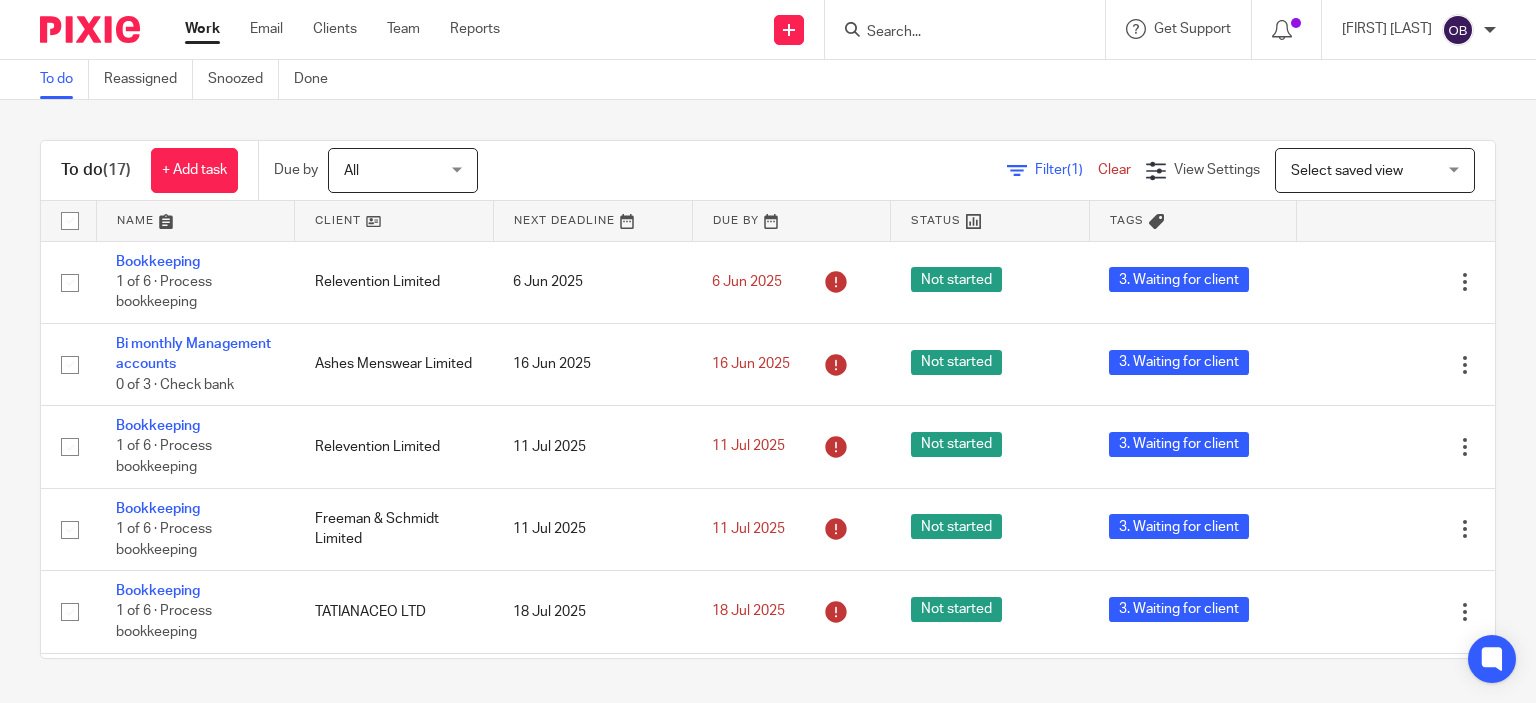 scroll, scrollTop: 0, scrollLeft: 0, axis: both 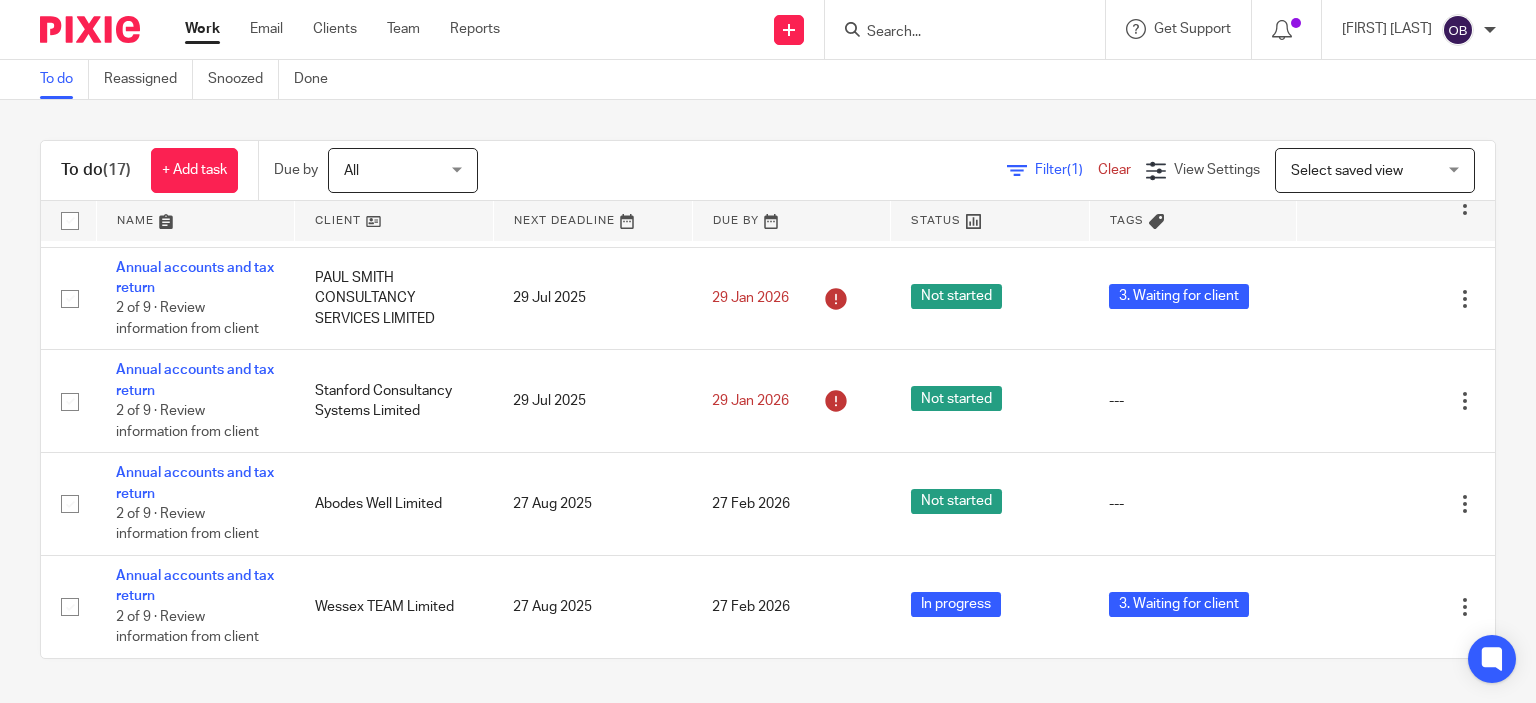 click at bounding box center (955, 33) 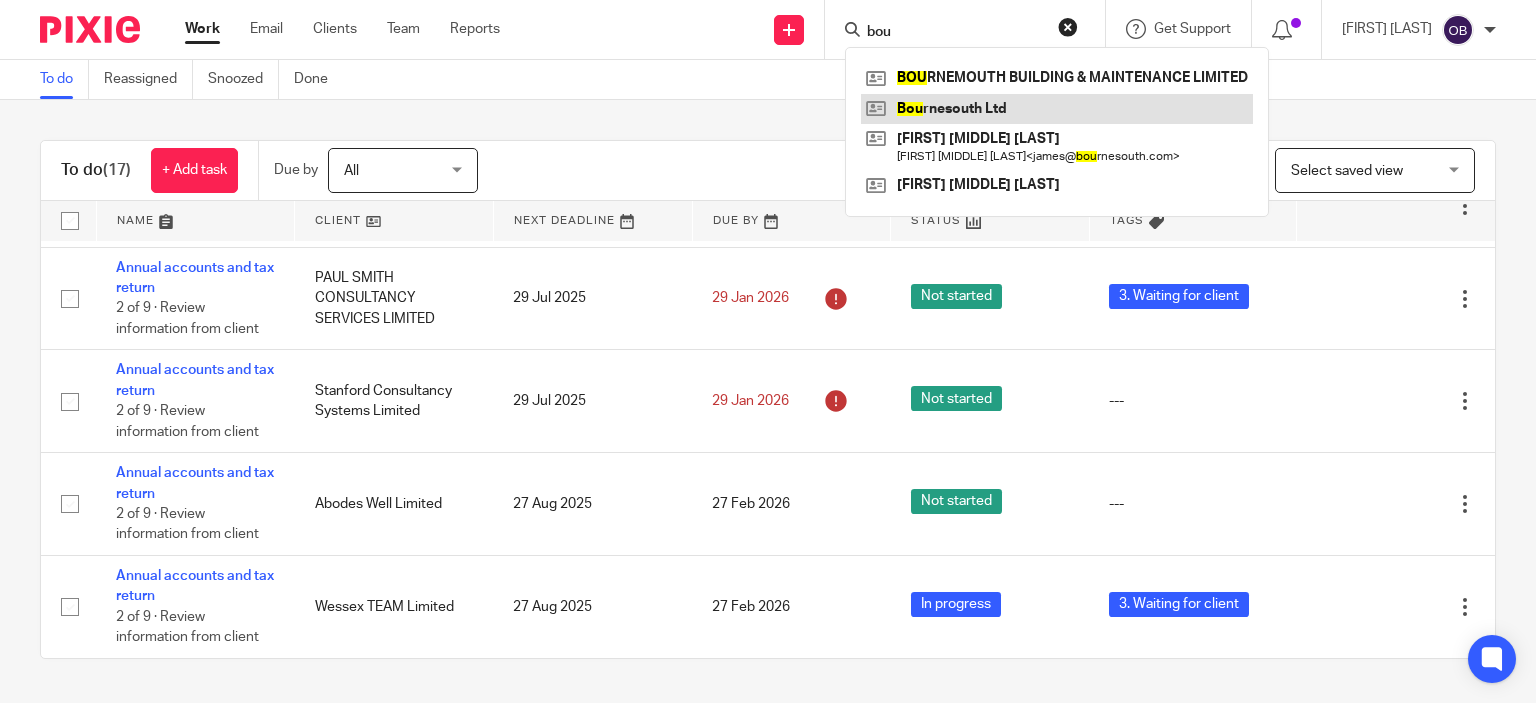 type on "bou" 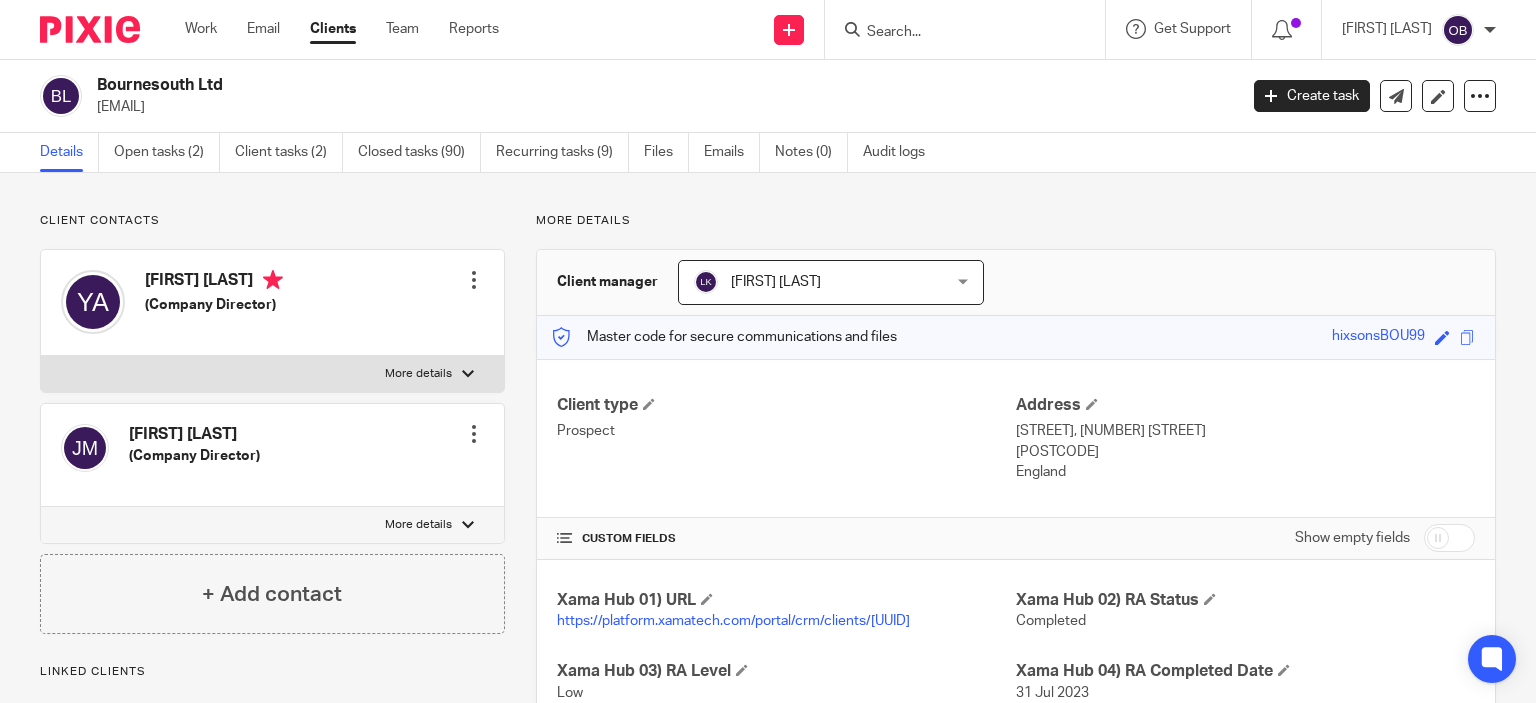 scroll, scrollTop: 0, scrollLeft: 0, axis: both 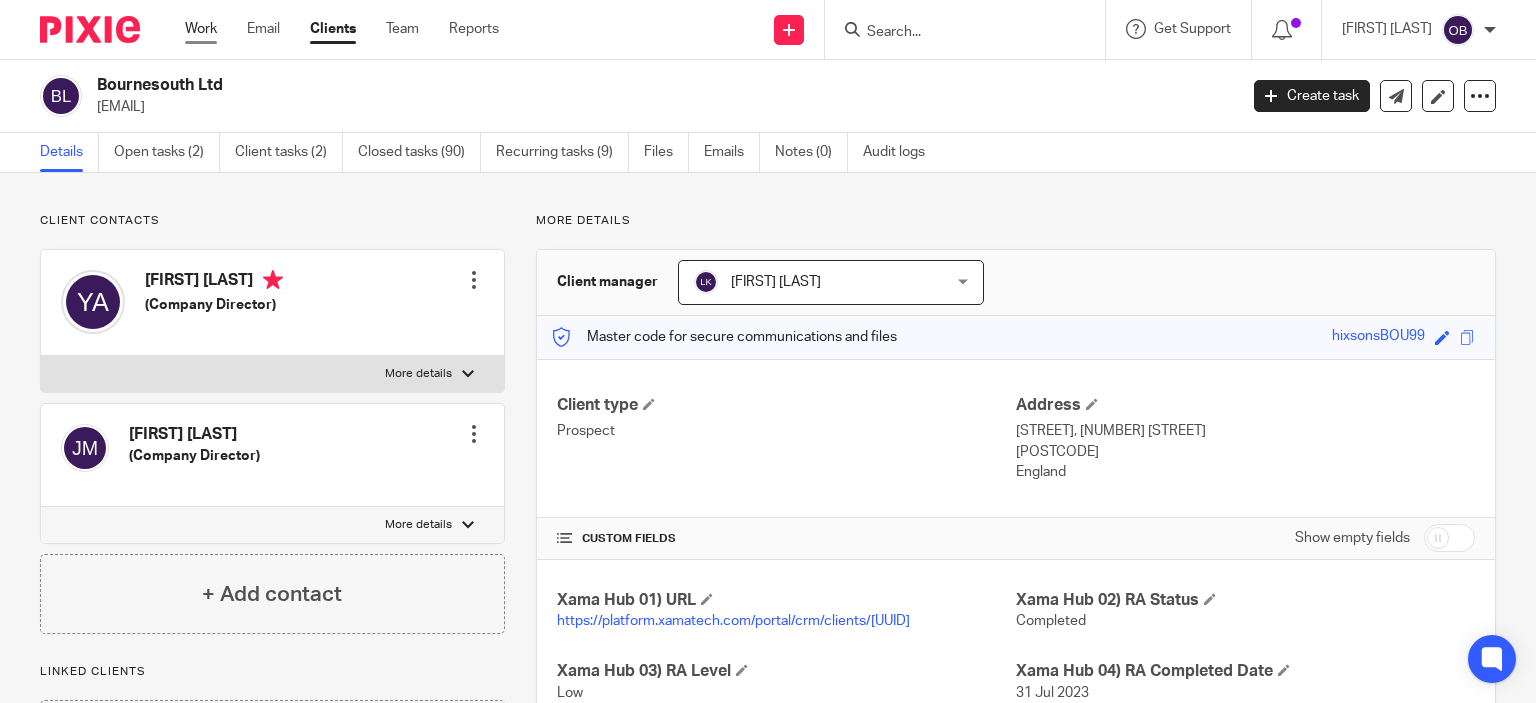 click on "Work" at bounding box center [201, 29] 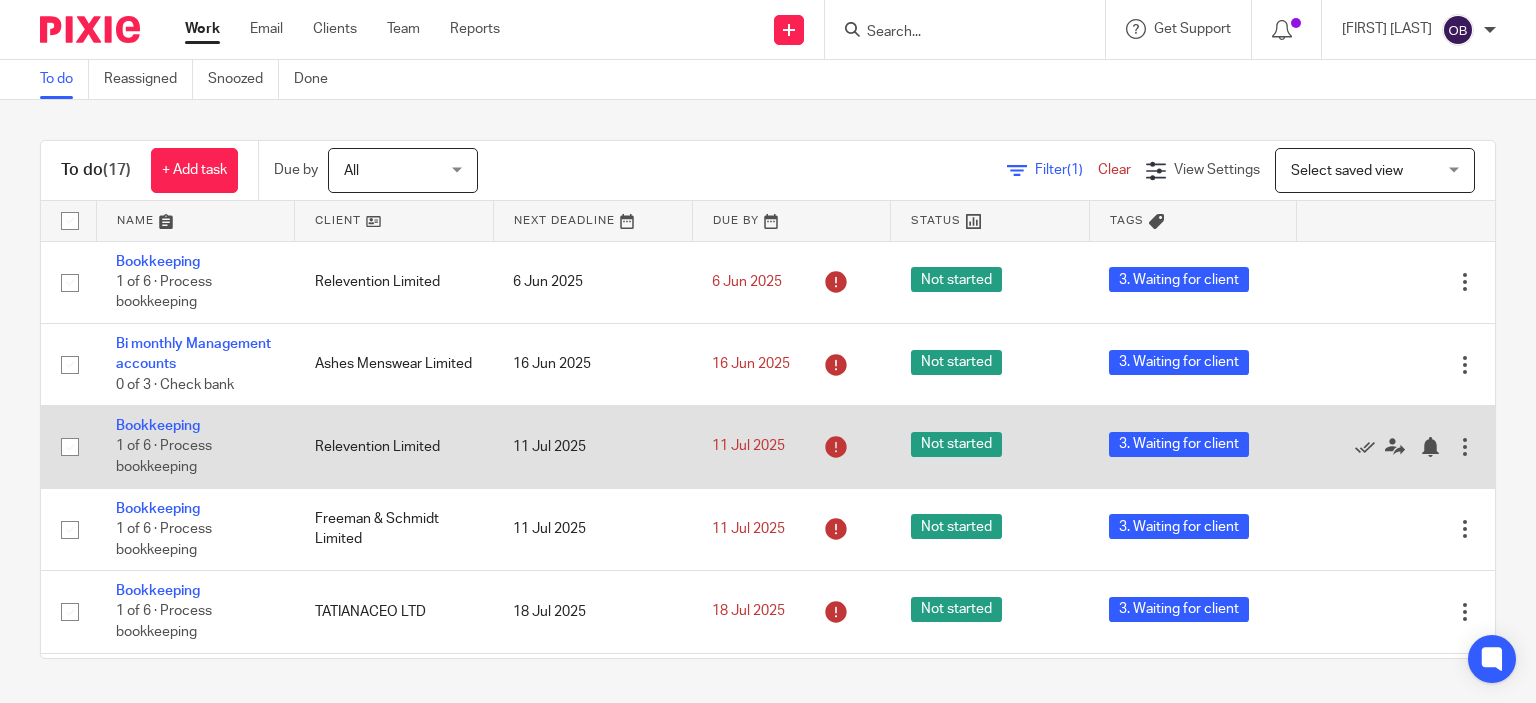 scroll, scrollTop: 0, scrollLeft: 0, axis: both 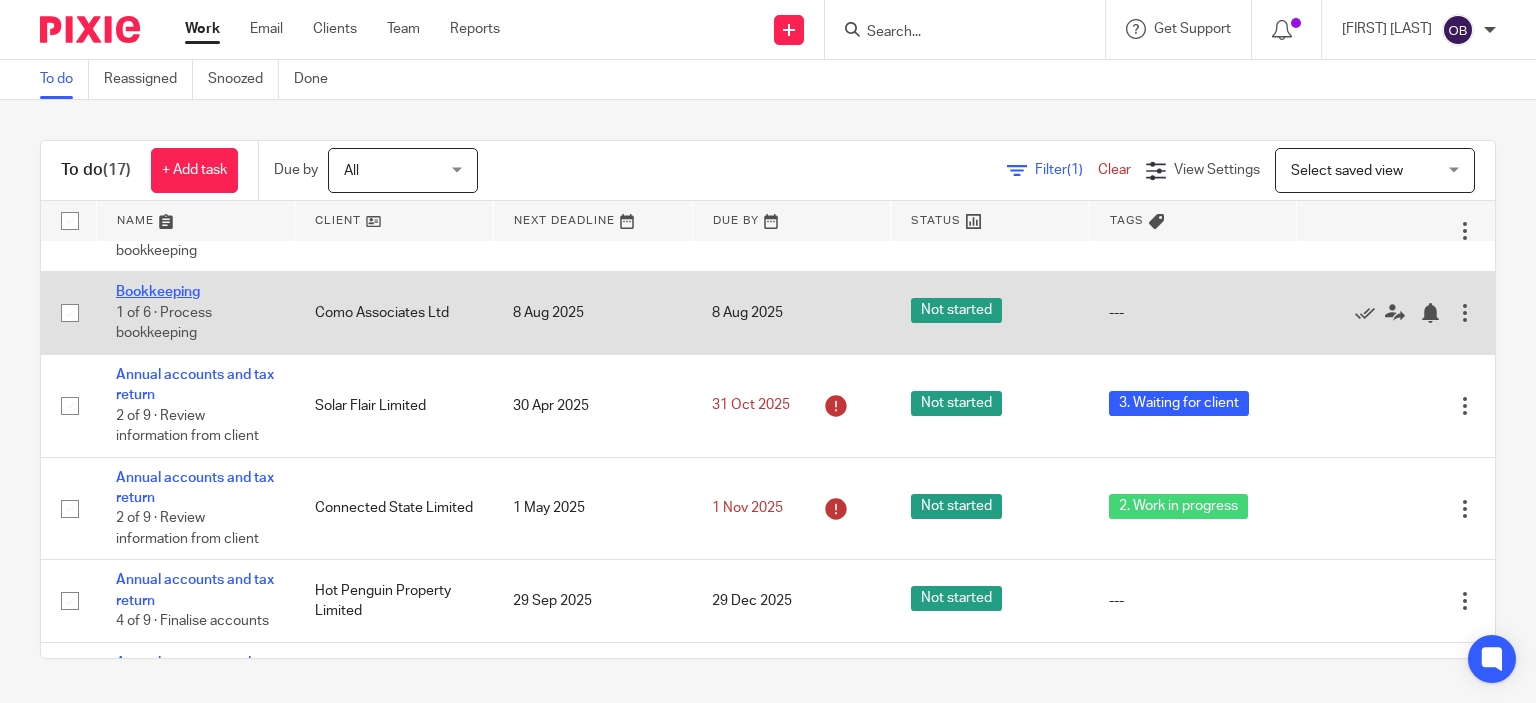 click on "Bookkeeping" at bounding box center [158, 292] 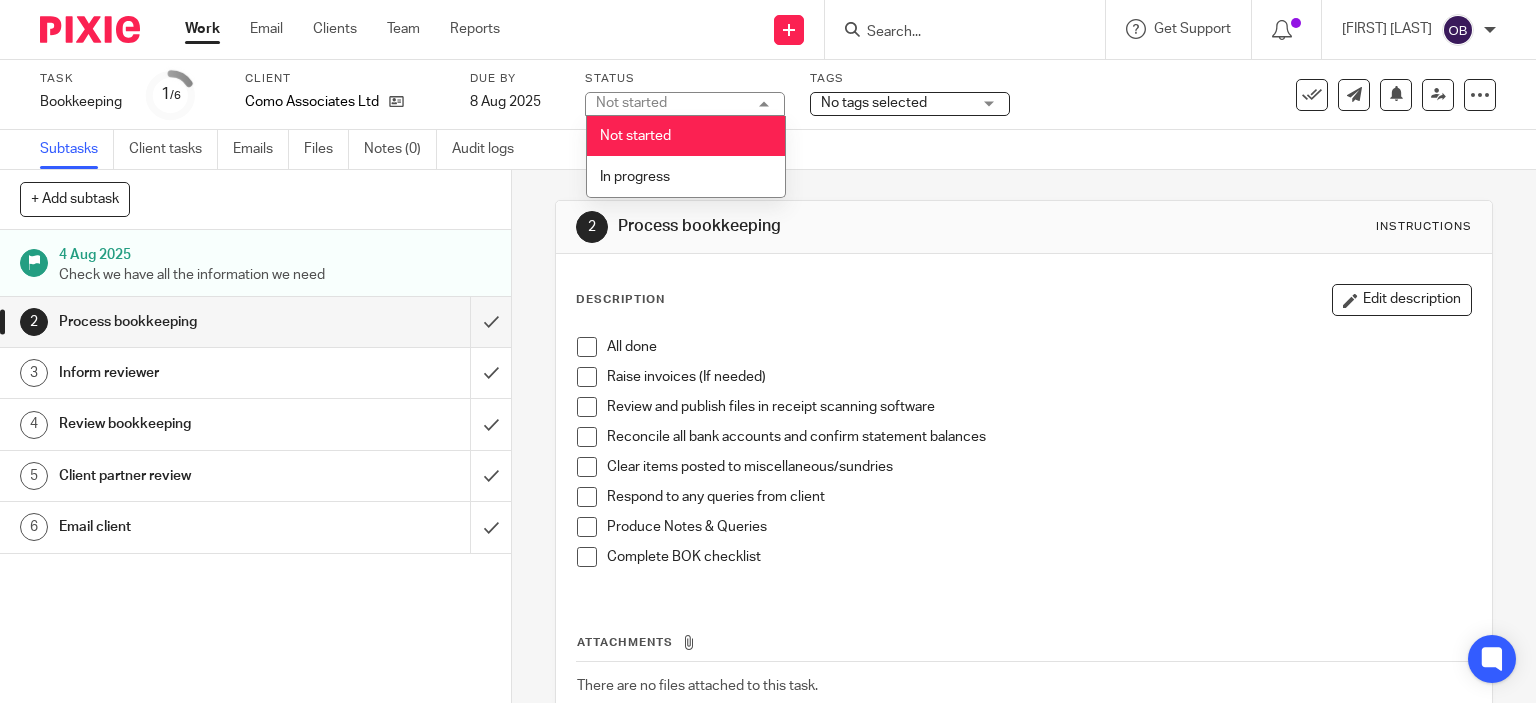 scroll, scrollTop: 0, scrollLeft: 0, axis: both 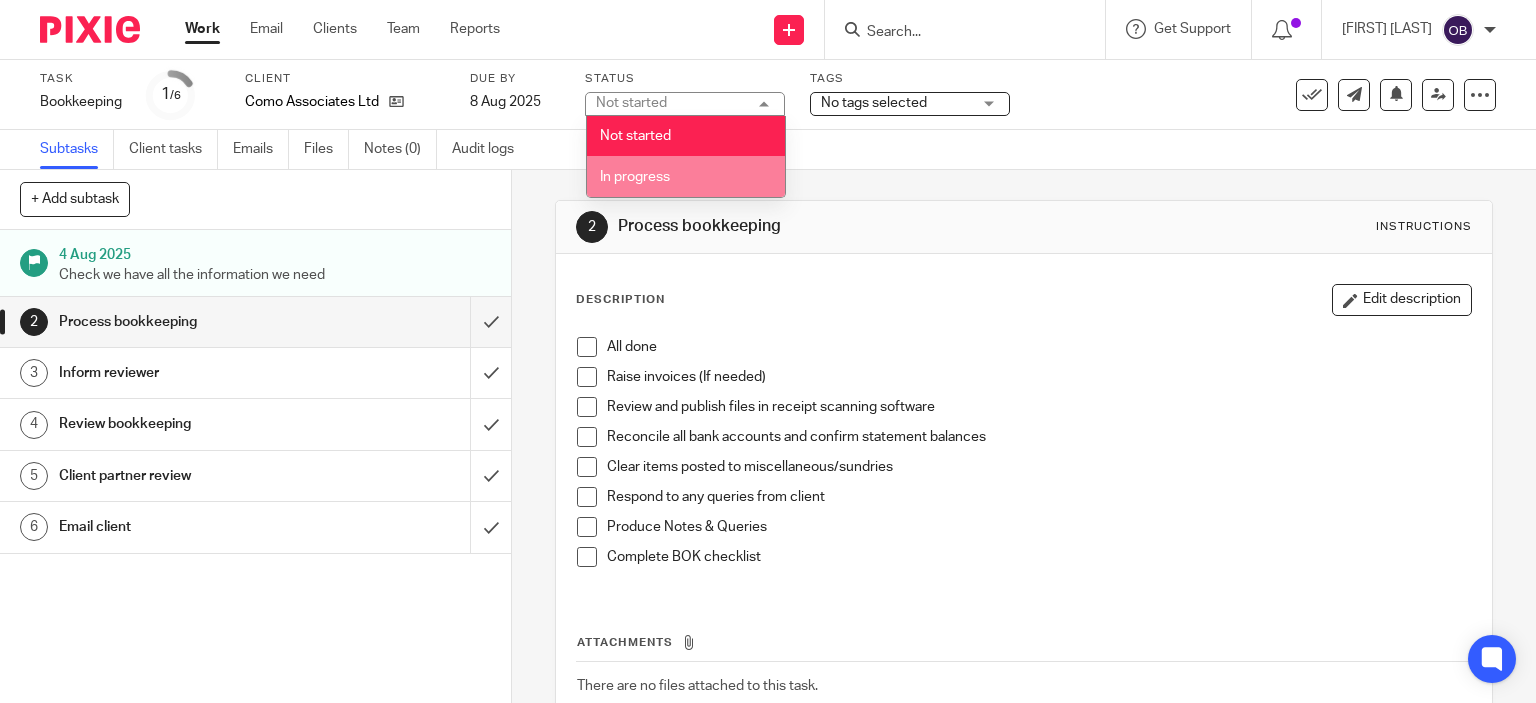 click on "No tags selected" at bounding box center (896, 103) 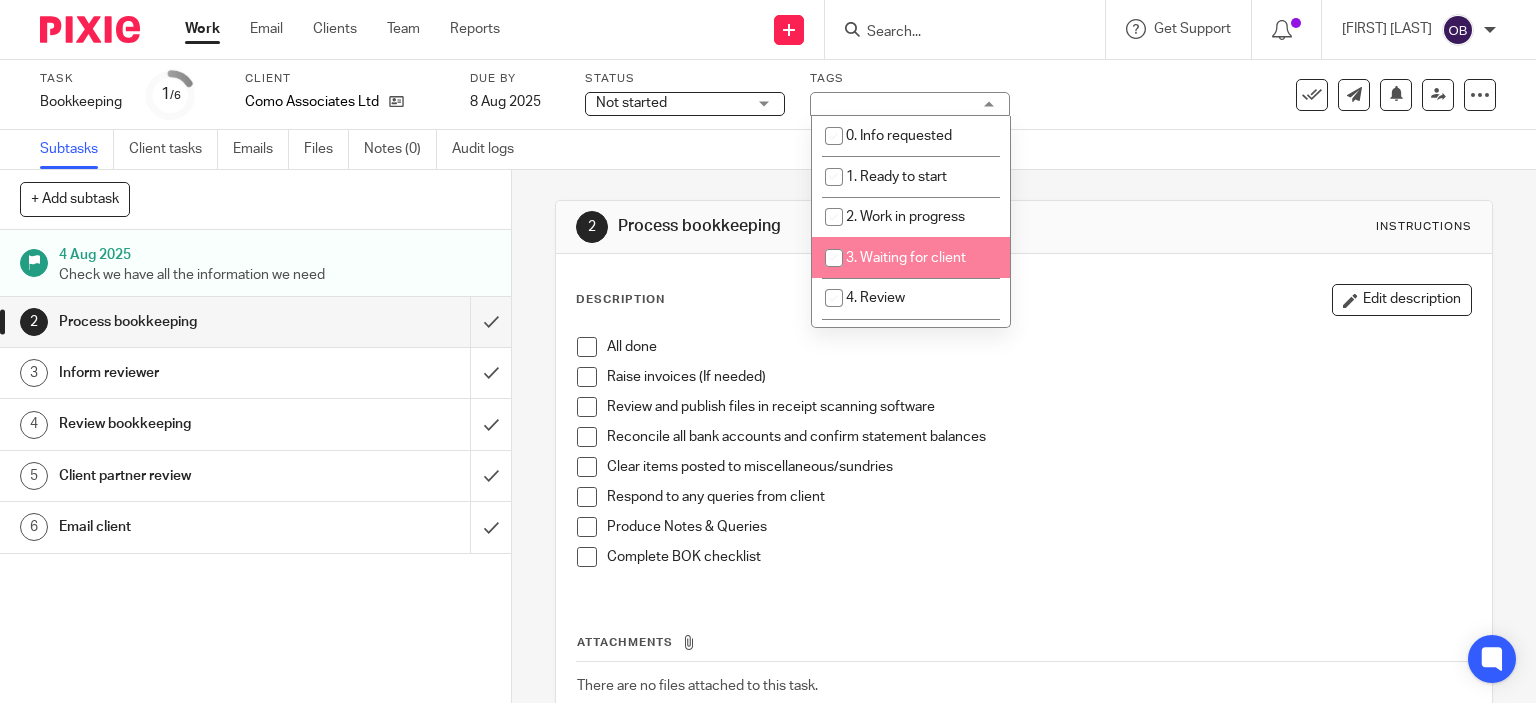 click at bounding box center (834, 258) 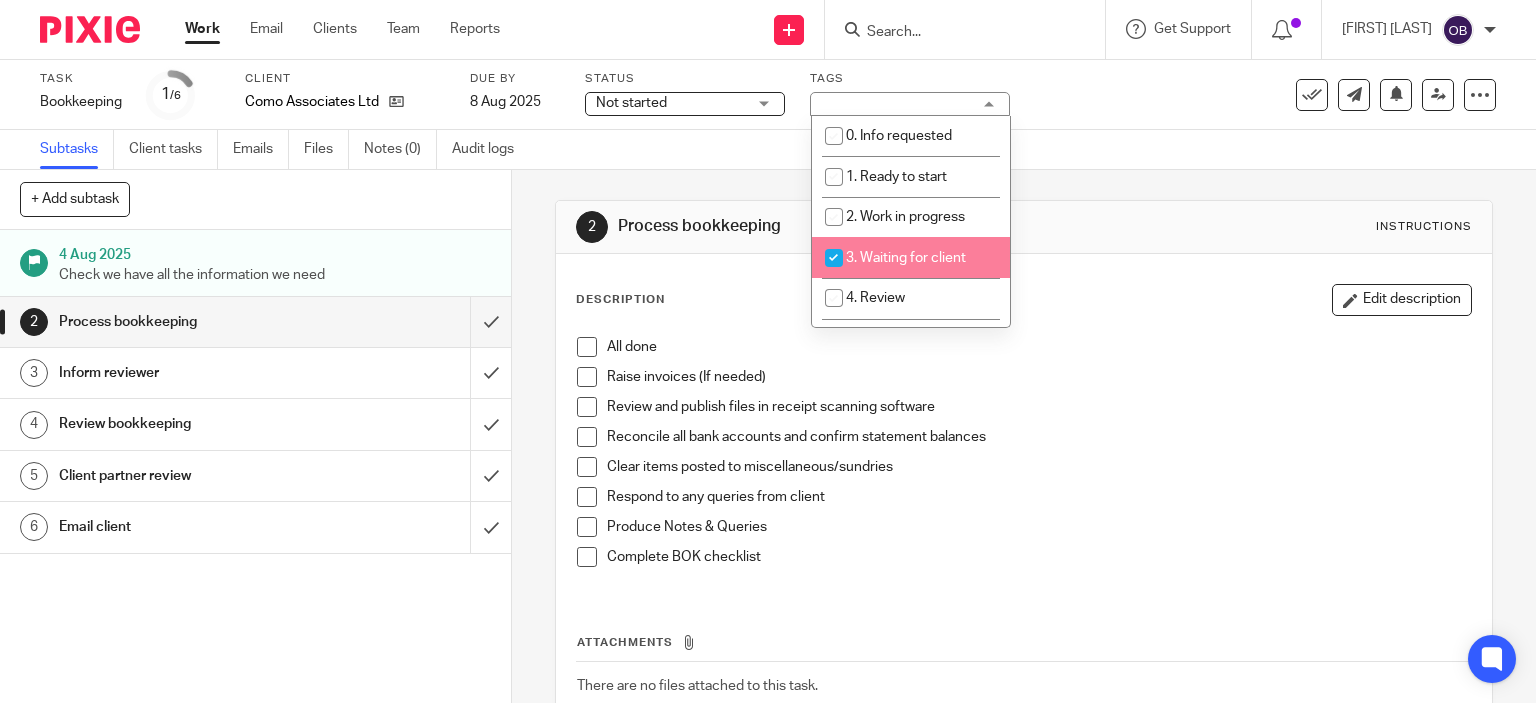 checkbox on "true" 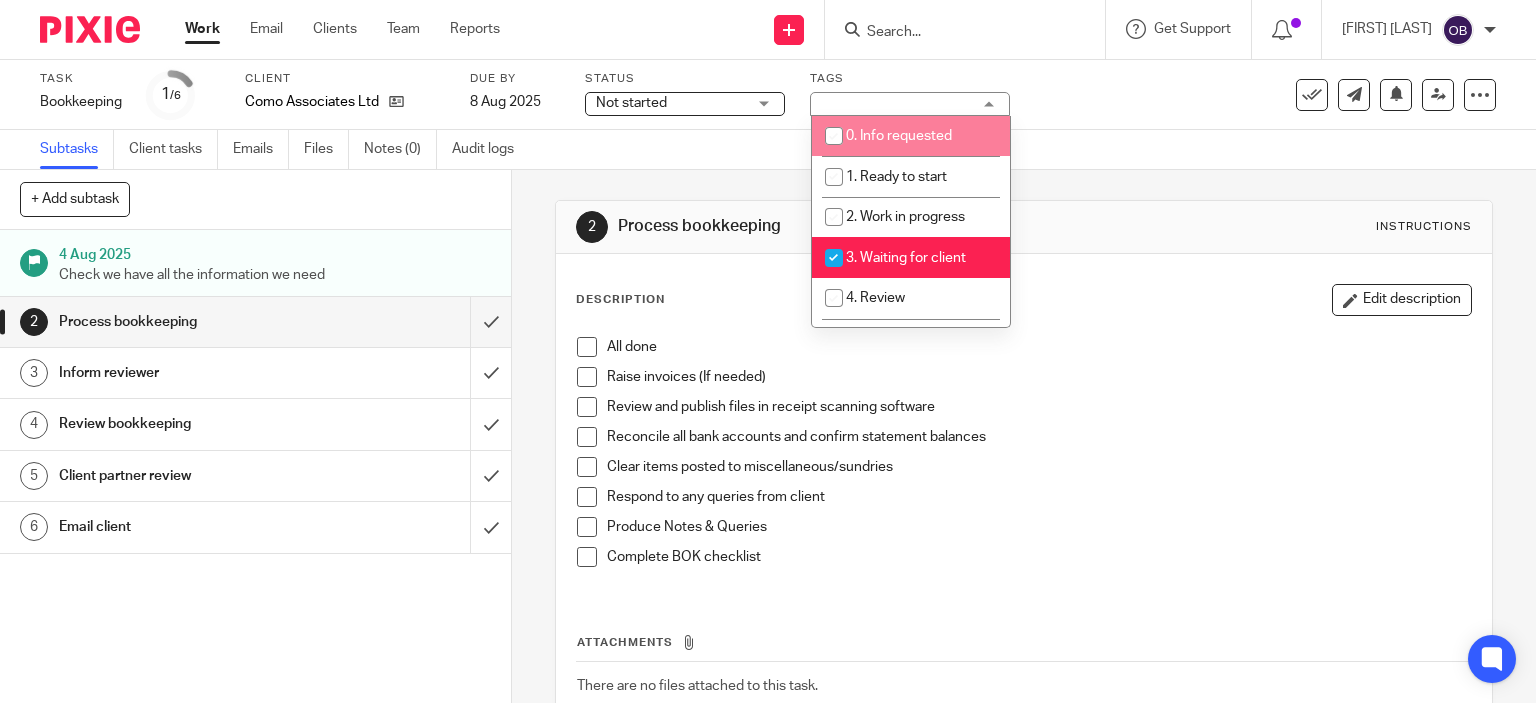 click on "Task
Bookkeeping   Save
Bookkeeping
1 /6
Client
Como Associates Ltd
Due by
8 Aug 2025
Status
Not started
Not started
Not started
In progress
1
Tags
3. Waiting for client
0. Info requested
1. Ready to start
2. Work in progress
3. Waiting for client
4. Review
5. Client review
6. Ready to file
10. Urgent" at bounding box center [646, 95] 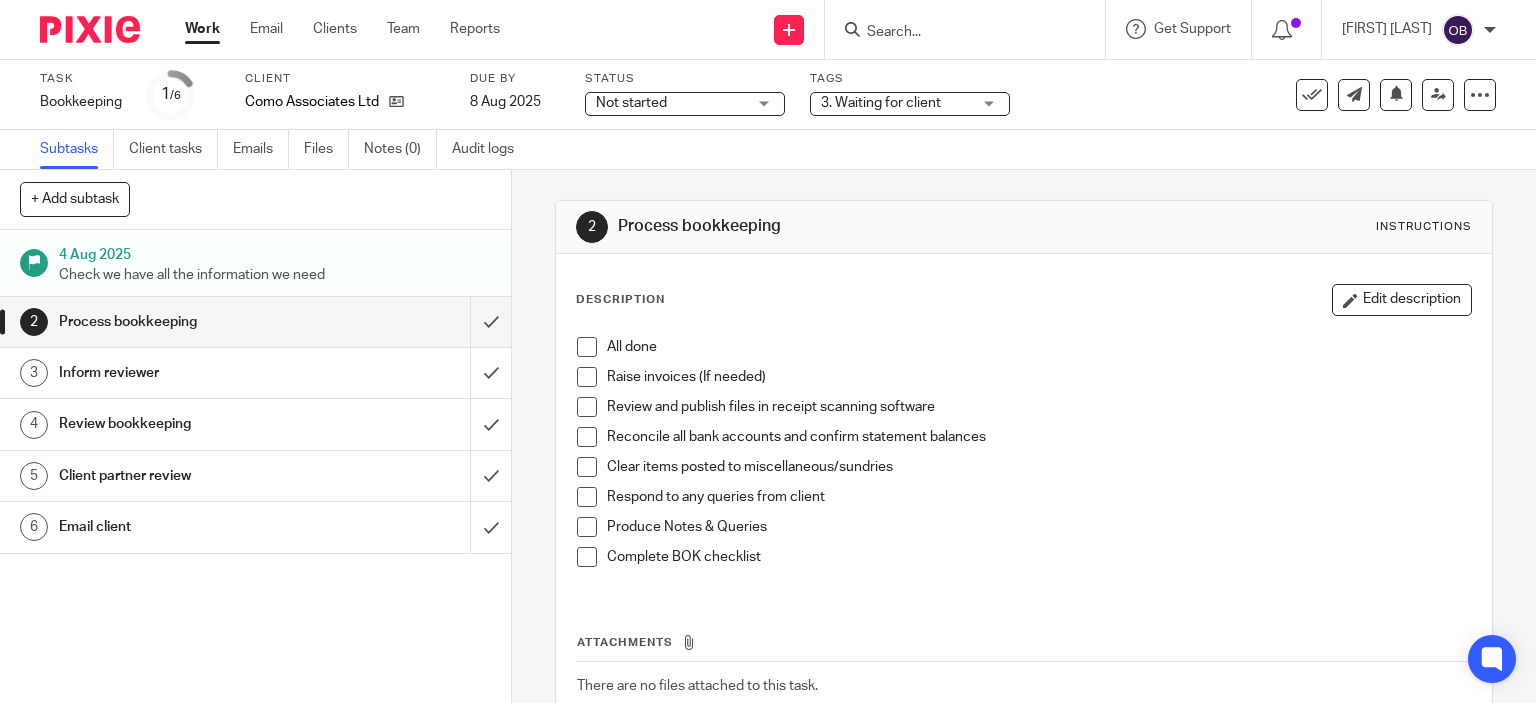 click on "Work" at bounding box center [202, 29] 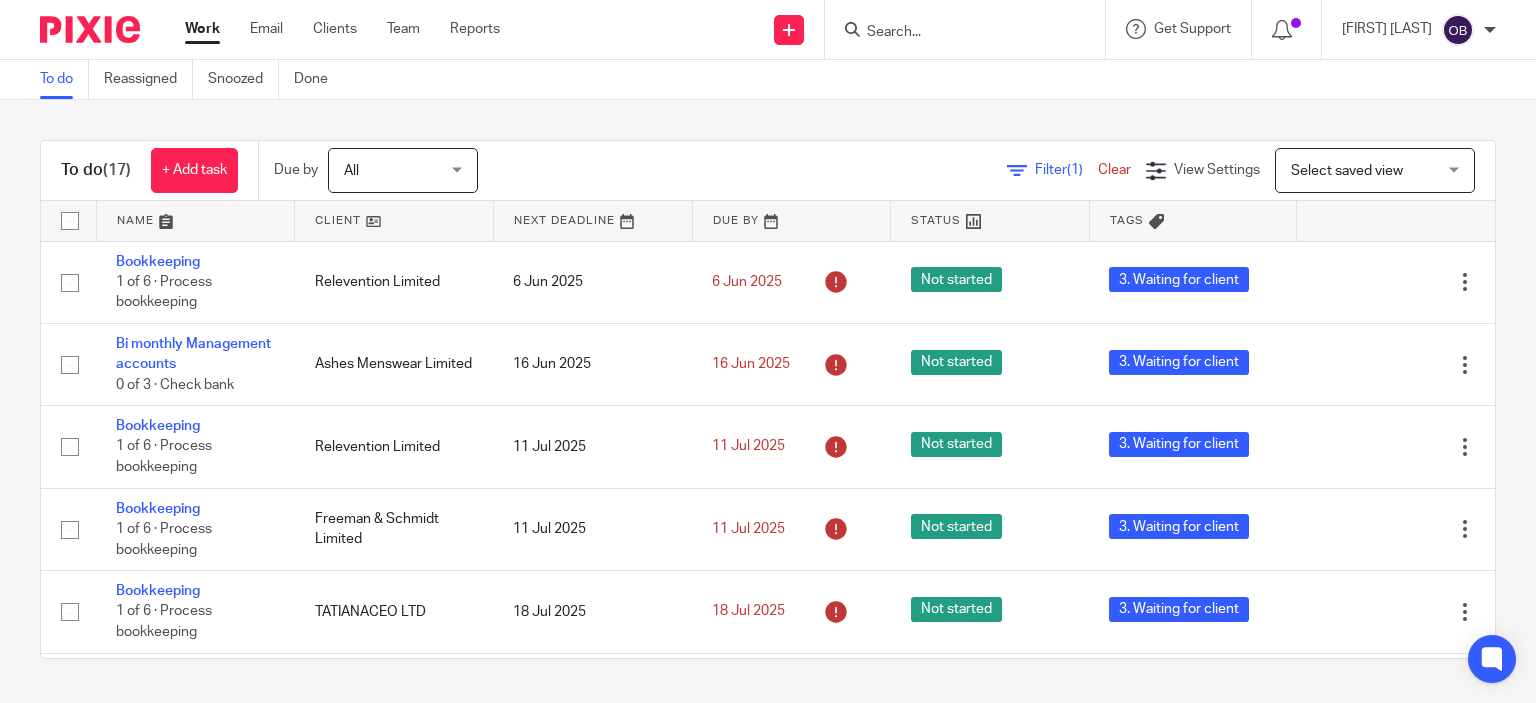 scroll, scrollTop: 0, scrollLeft: 0, axis: both 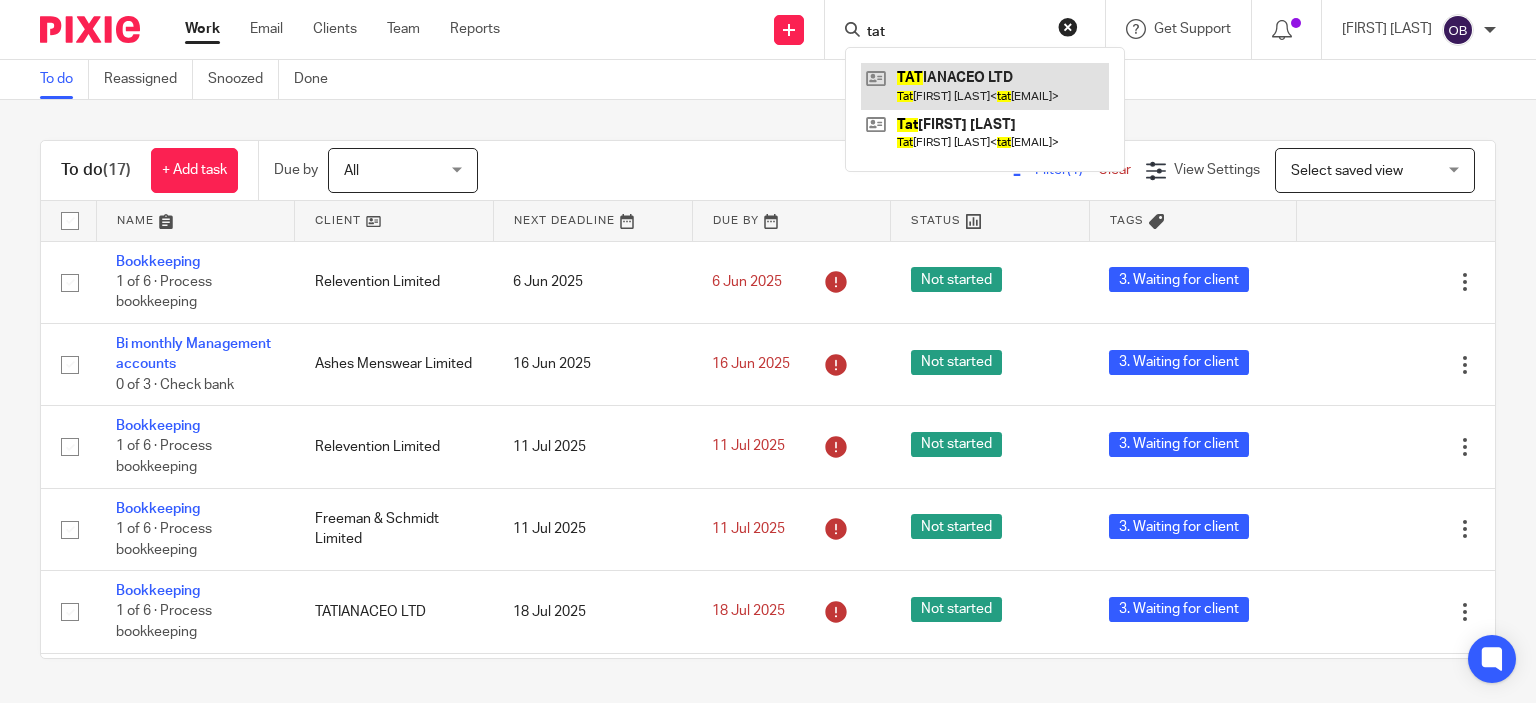 type on "tat" 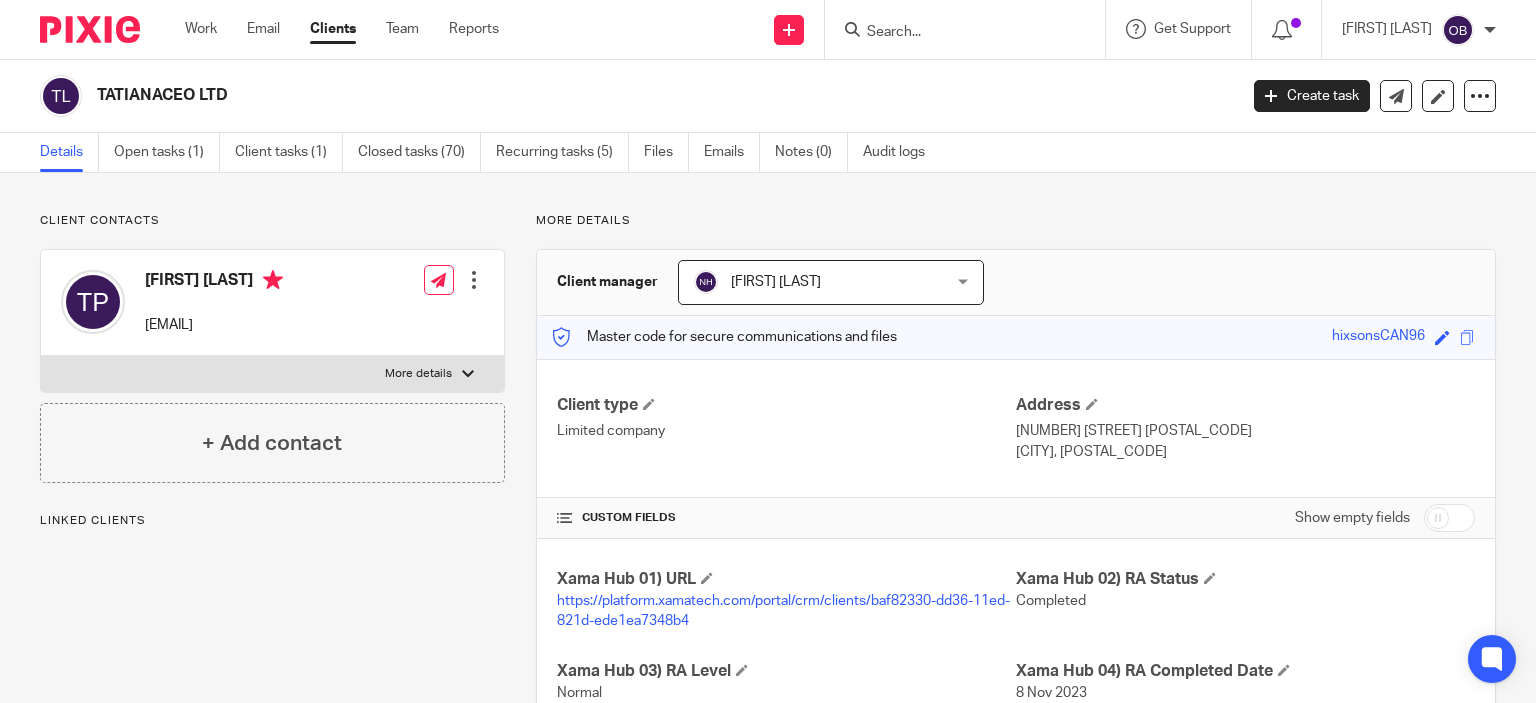 scroll, scrollTop: 0, scrollLeft: 0, axis: both 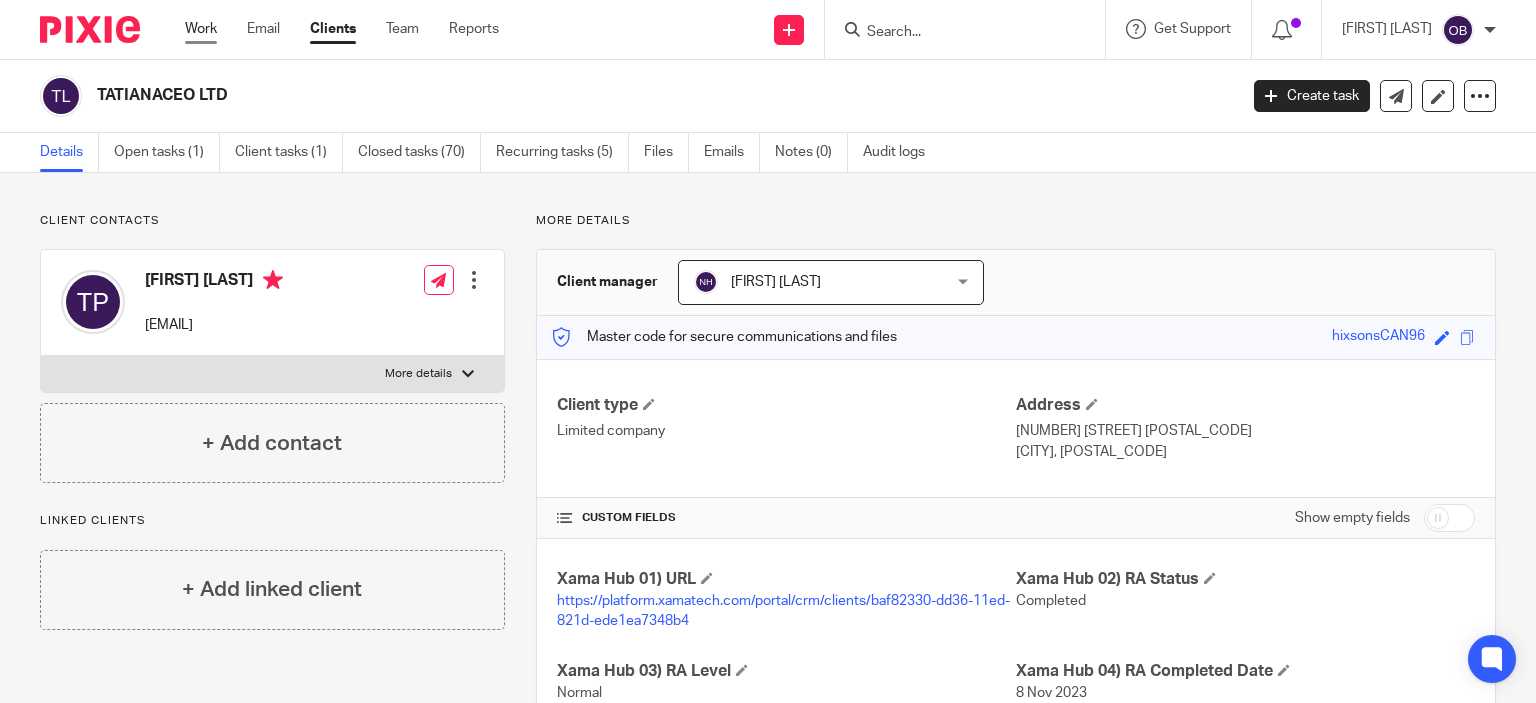 click on "Work" at bounding box center [201, 29] 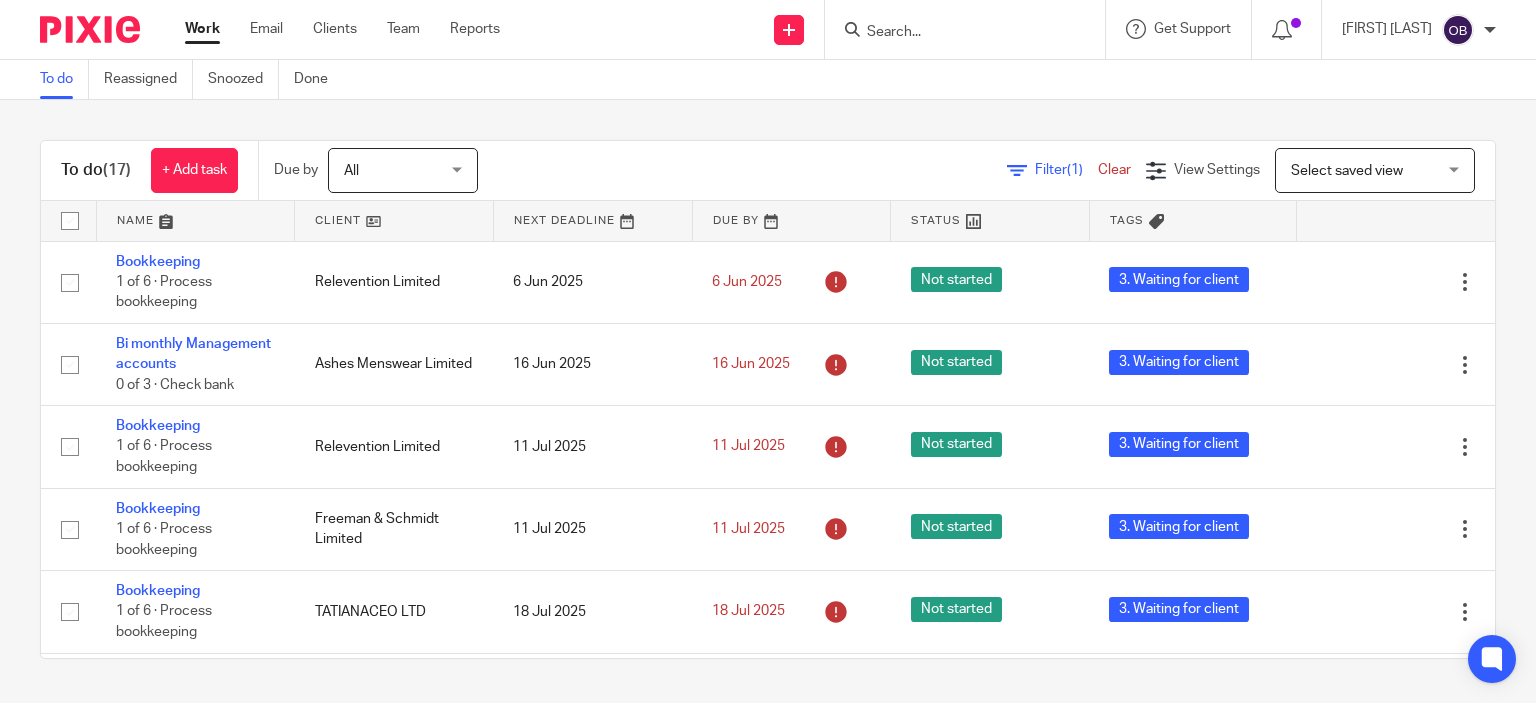 scroll, scrollTop: 0, scrollLeft: 0, axis: both 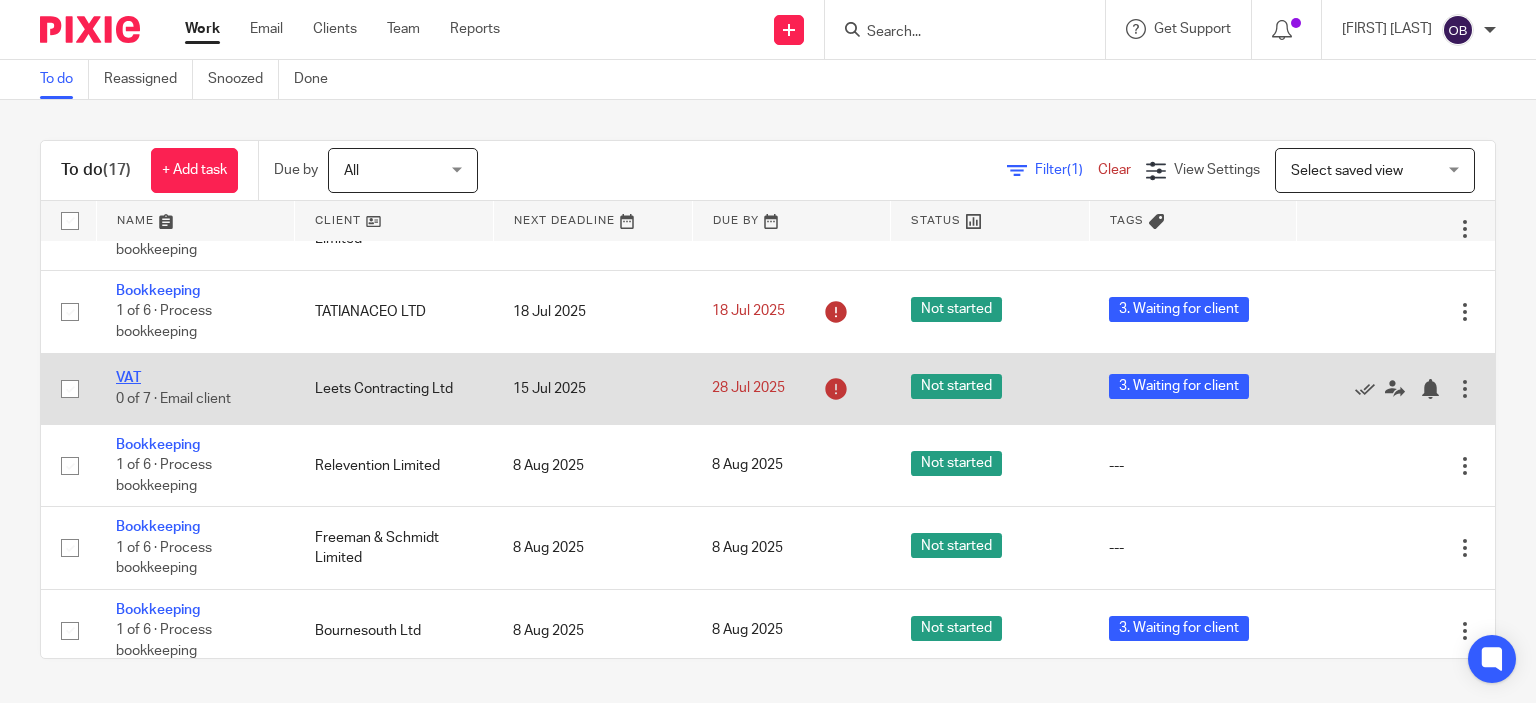 click on "VAT" at bounding box center [128, 378] 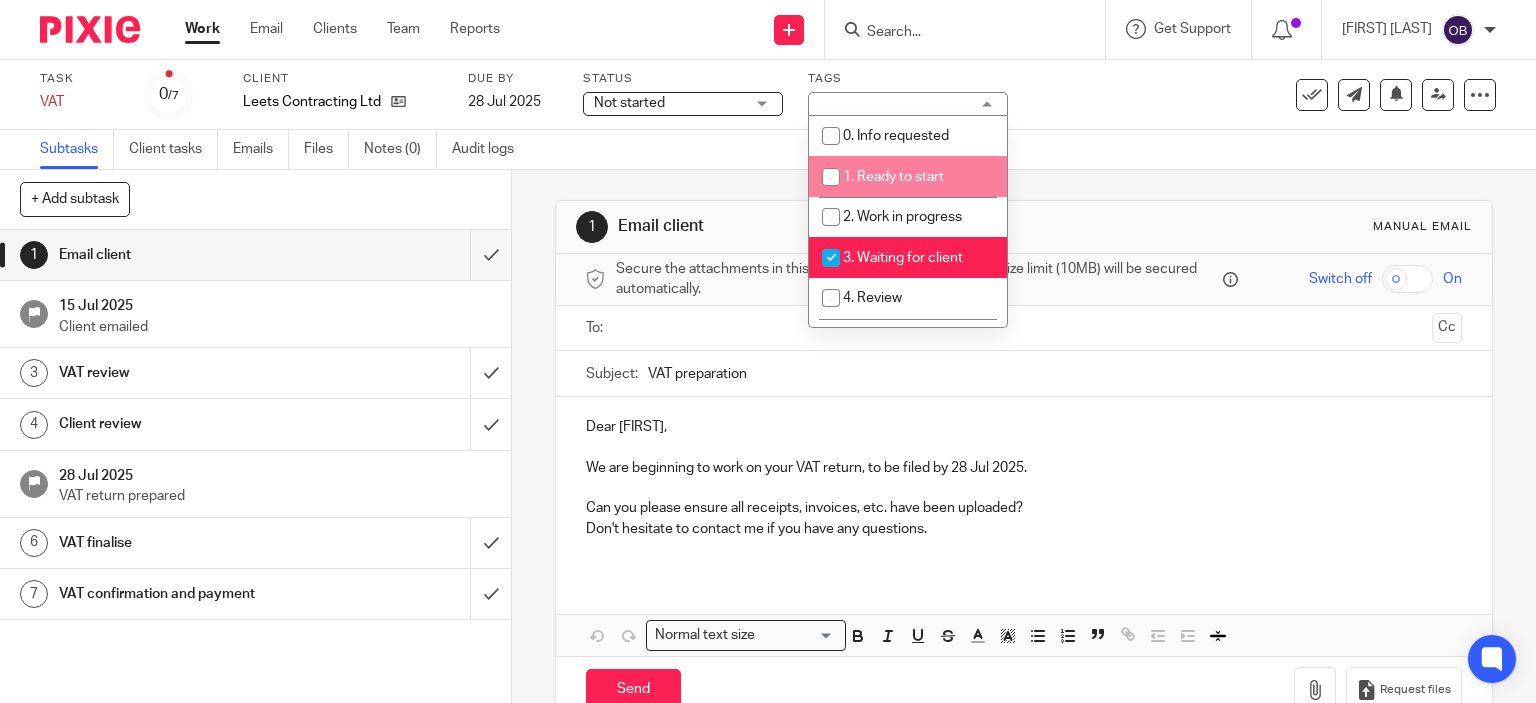 scroll, scrollTop: 0, scrollLeft: 0, axis: both 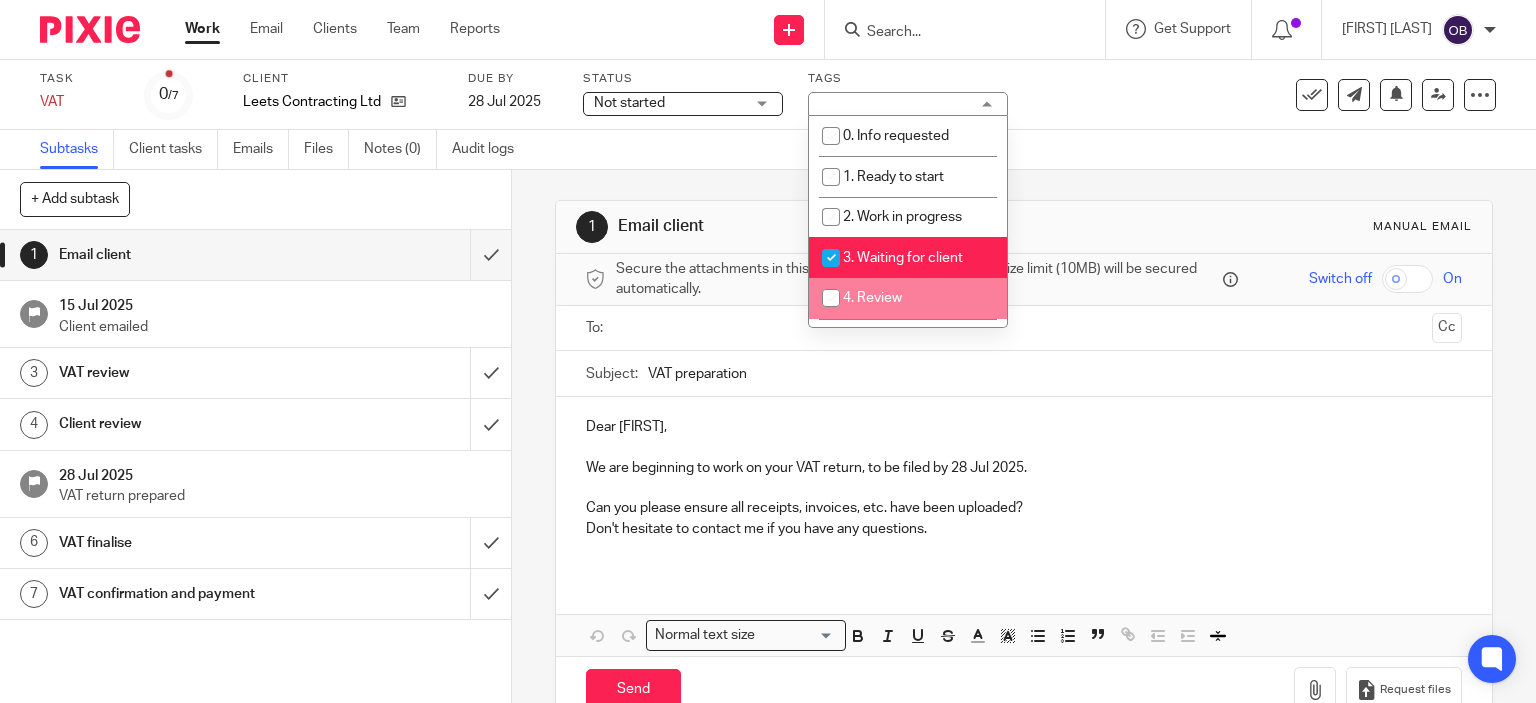 click at bounding box center (831, 298) 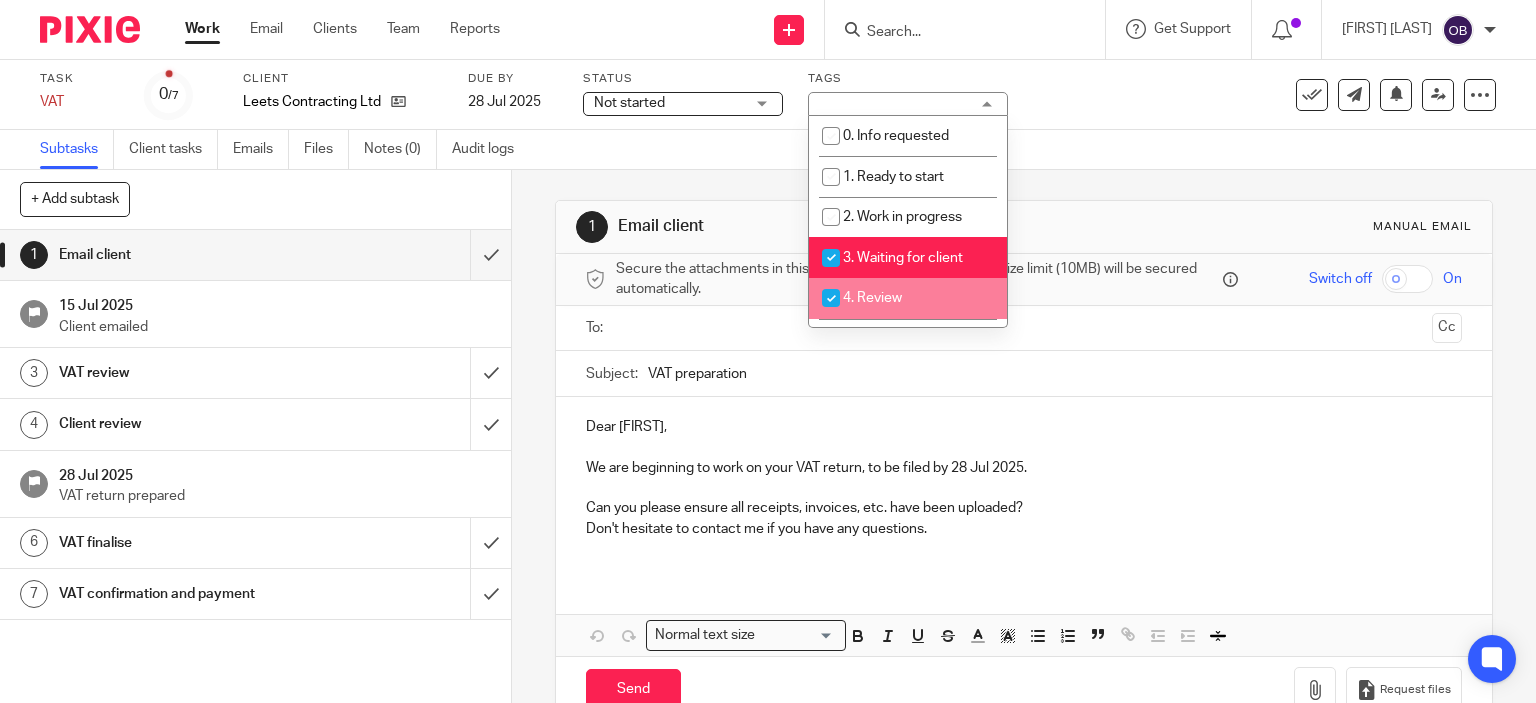 checkbox on "true" 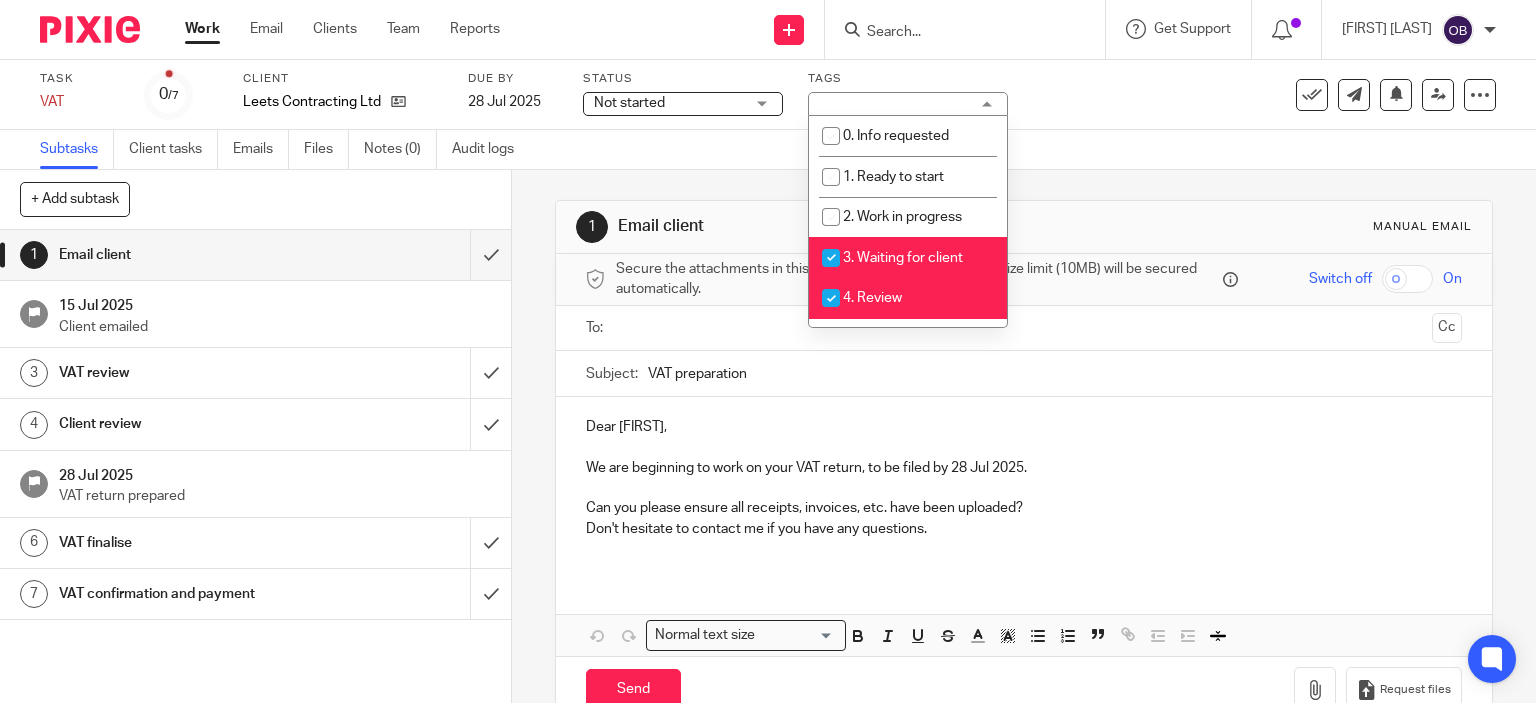 click at bounding box center [831, 258] 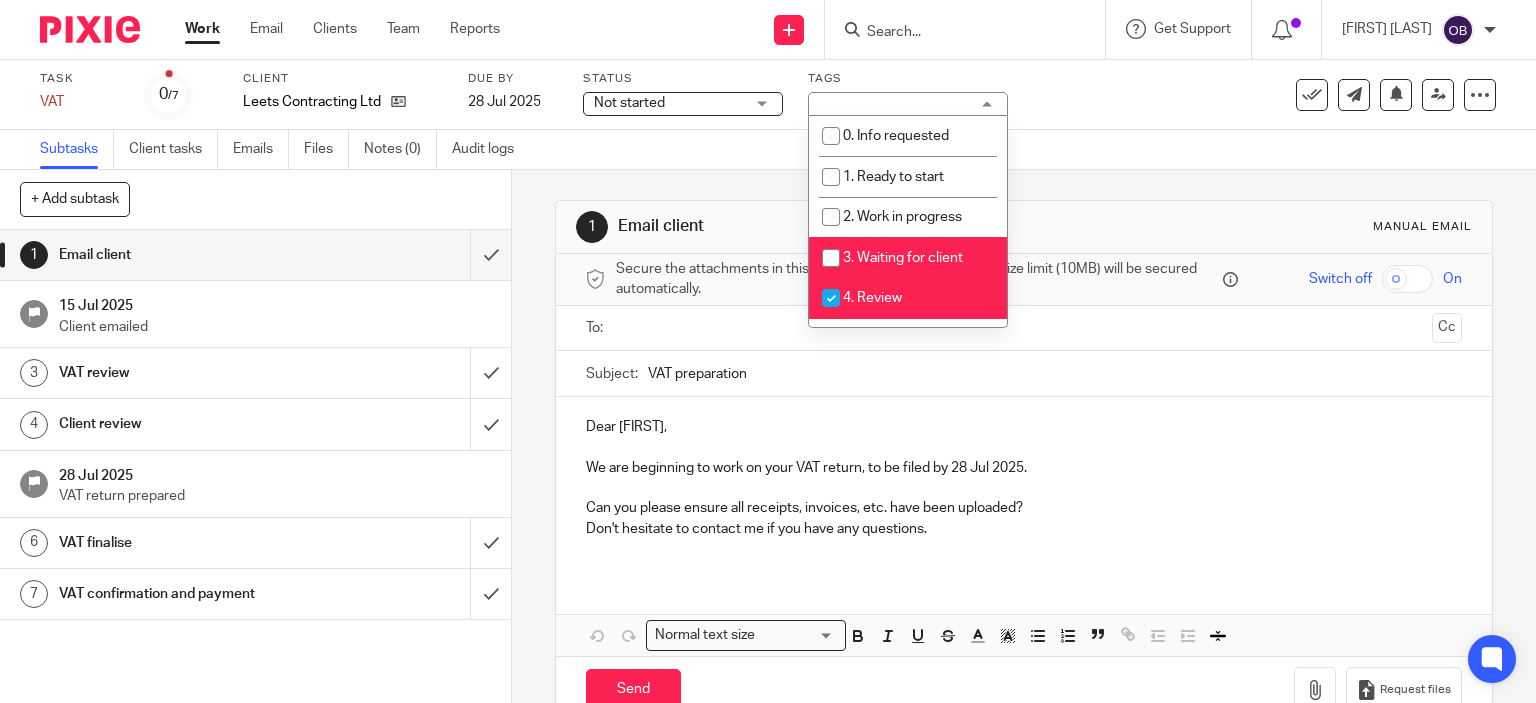 checkbox on "false" 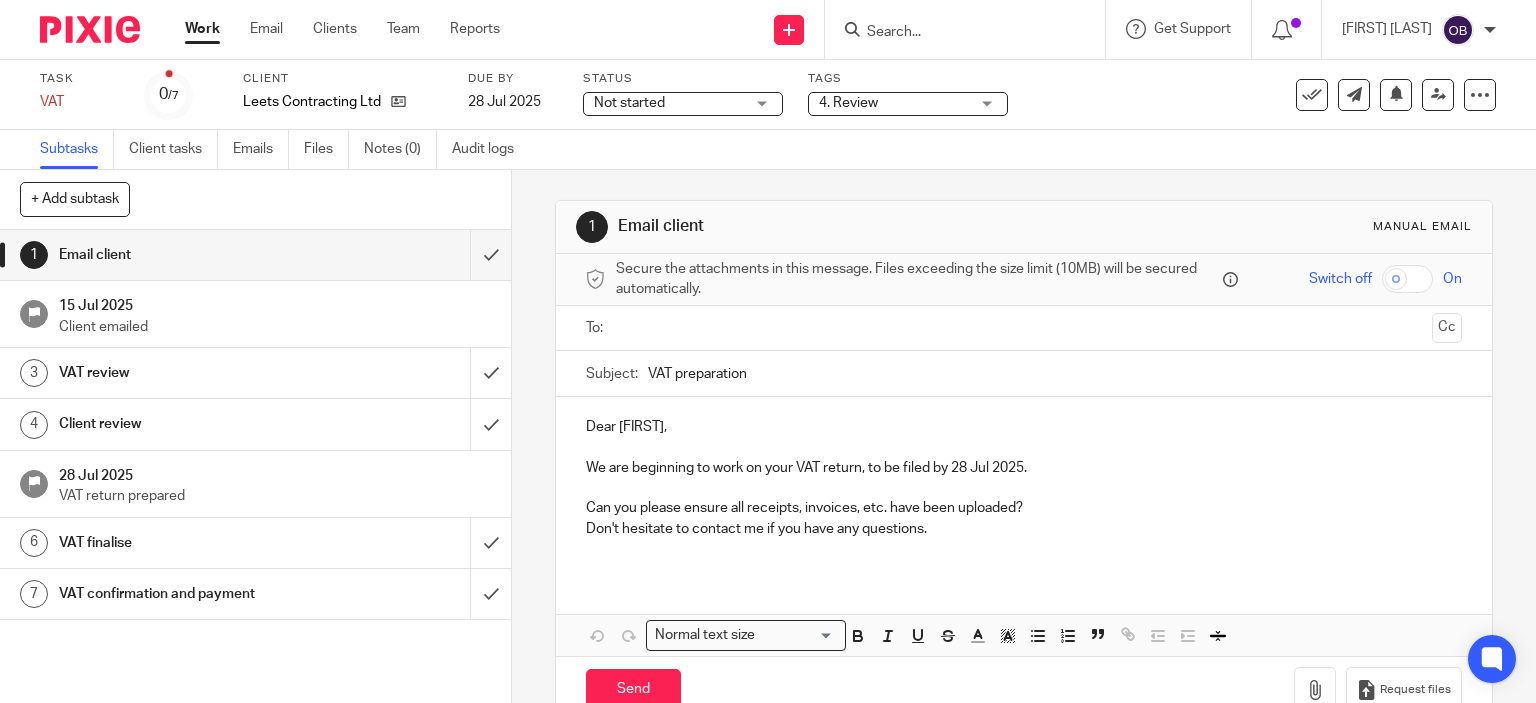 click on "Task
VAT   Save
VAT
0 /7
Client
Leets Contracting Ltd
Due by
28 Jul 2025
Status
Not started
Not started
Not started
In progress
1
Tags
4. Review
0. Info requested
1. Ready to start
2. Work in progress
3. Waiting for client
4. Review
5. Client review
6. Ready to file
10. Urgent" at bounding box center [646, 95] 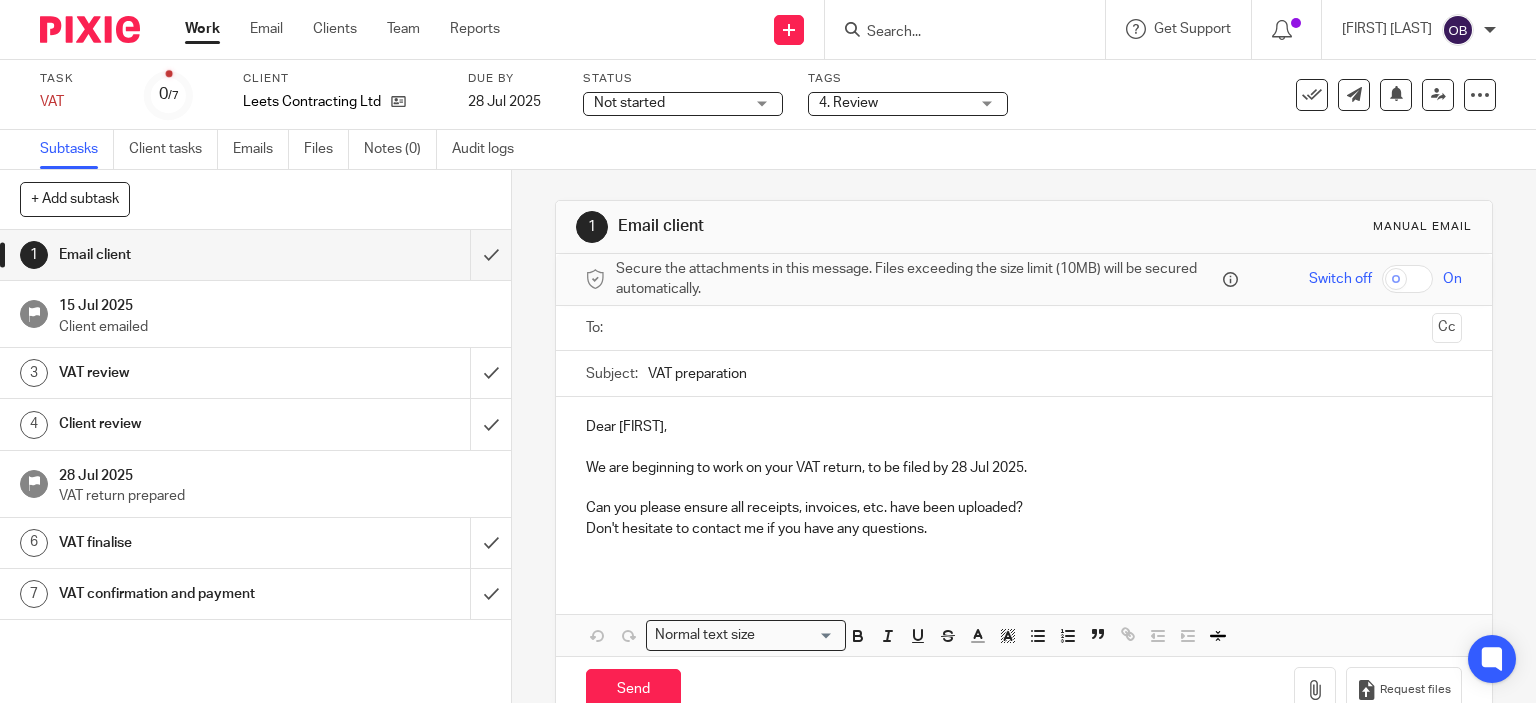 click on "4. Review" at bounding box center (848, 103) 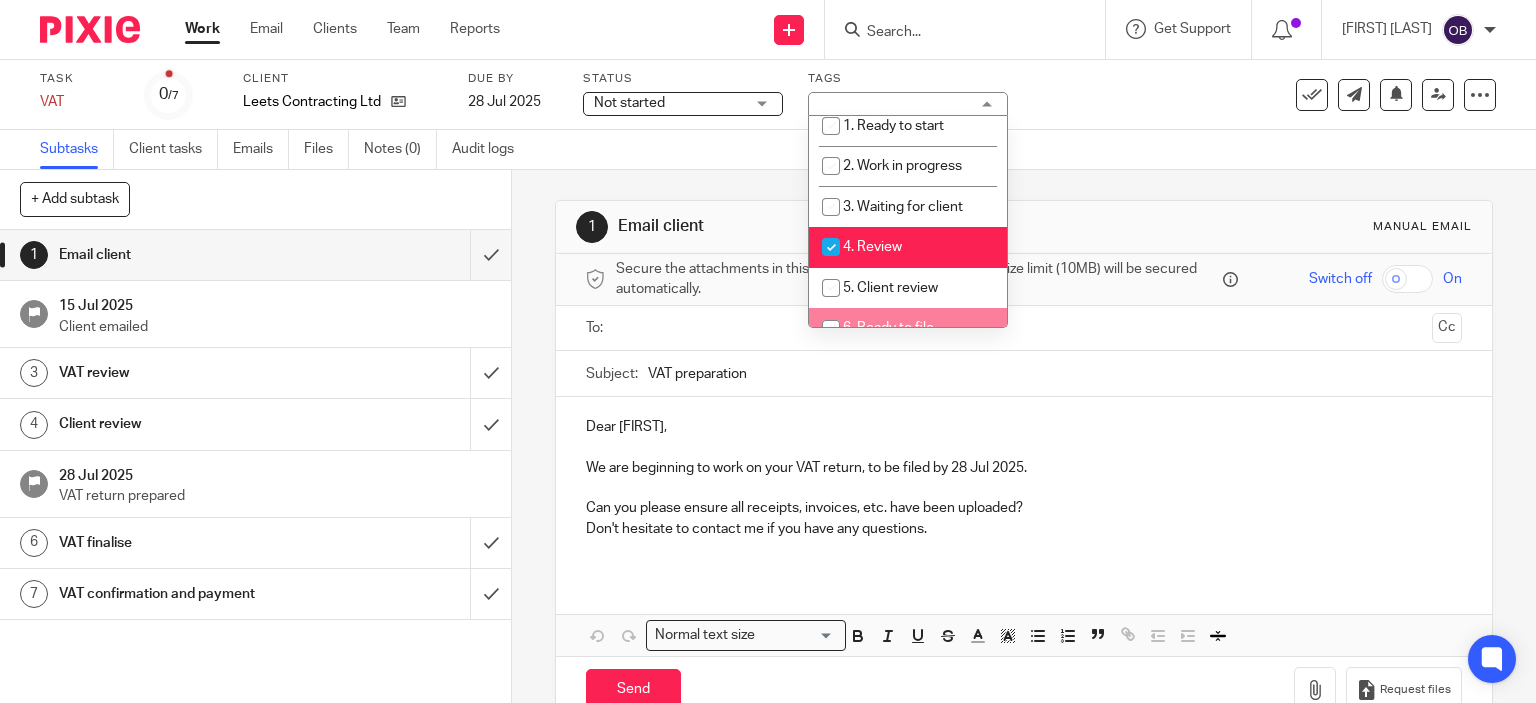 scroll, scrollTop: 16, scrollLeft: 0, axis: vertical 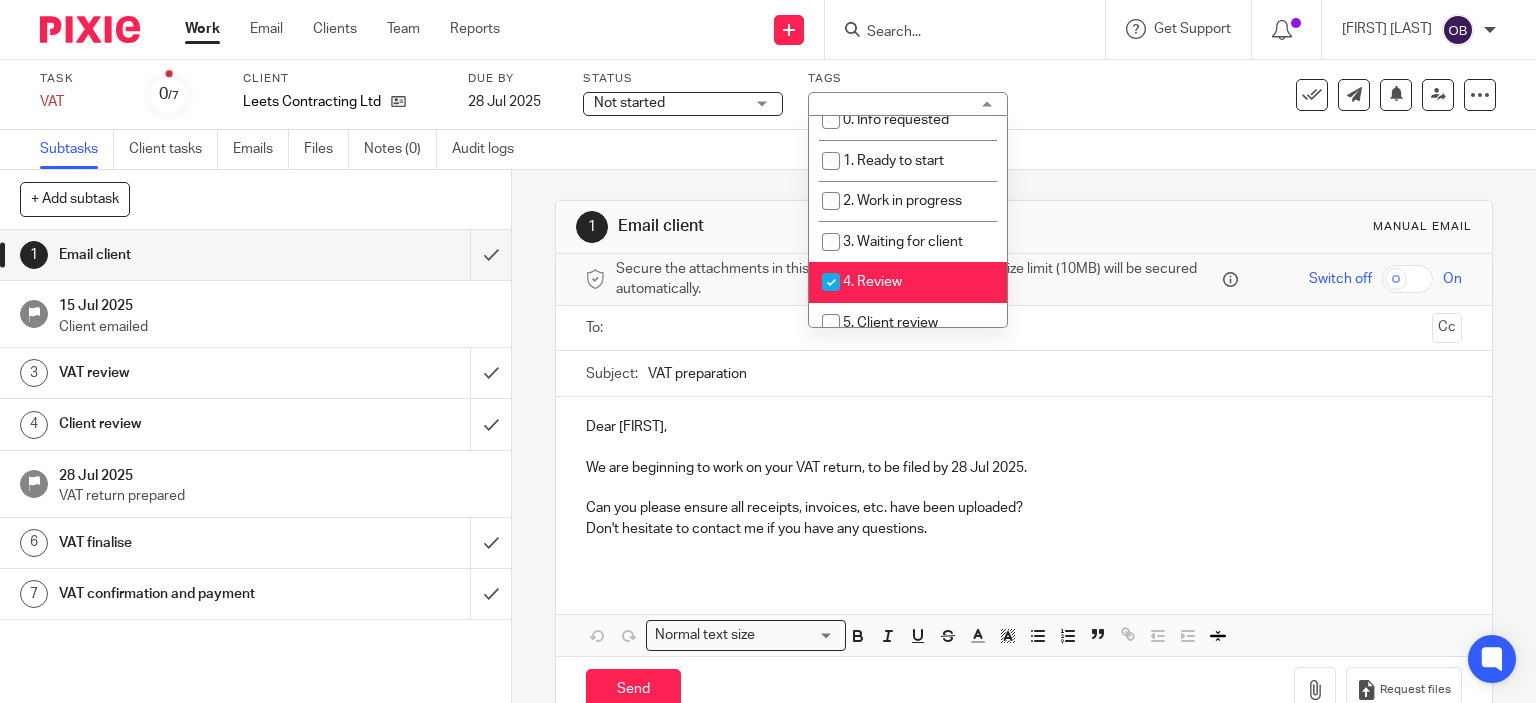 click at bounding box center [831, 282] 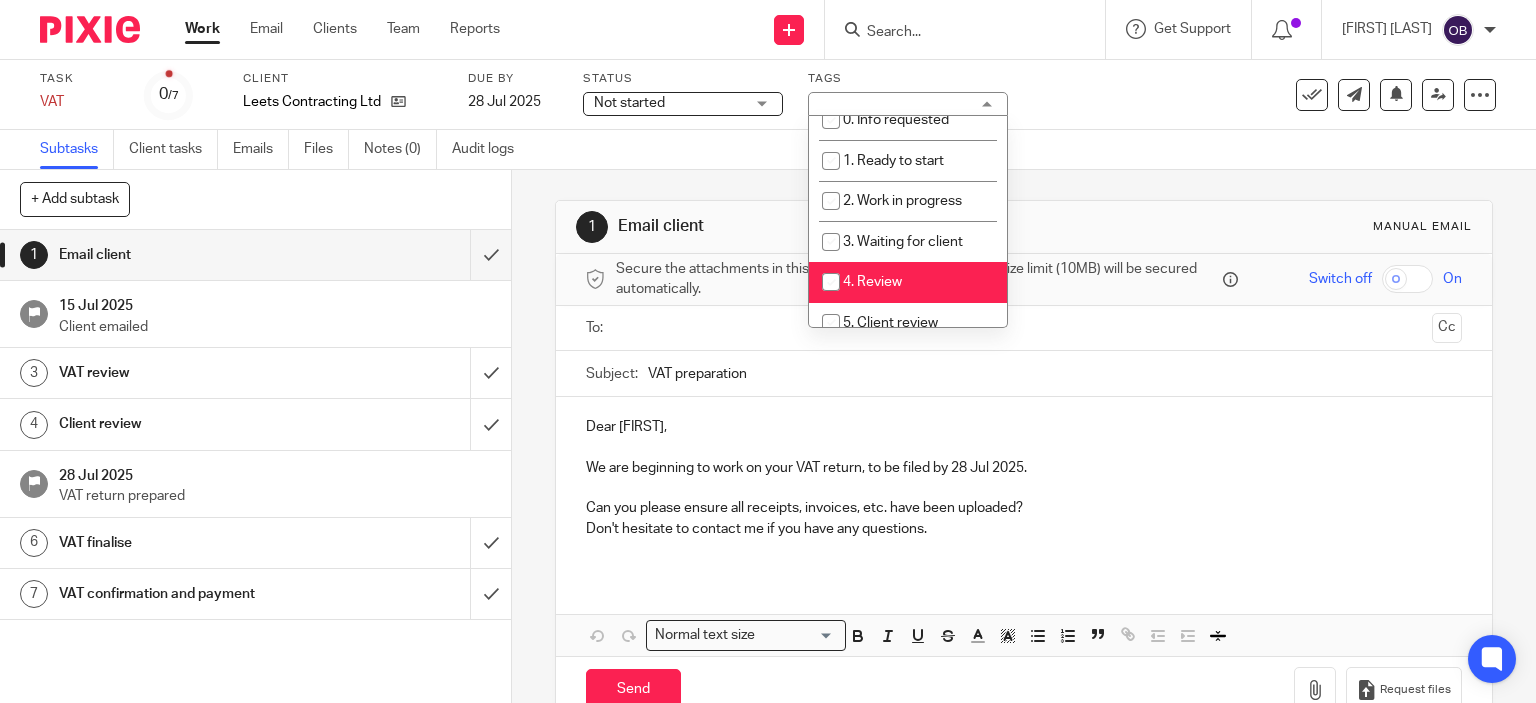 checkbox on "false" 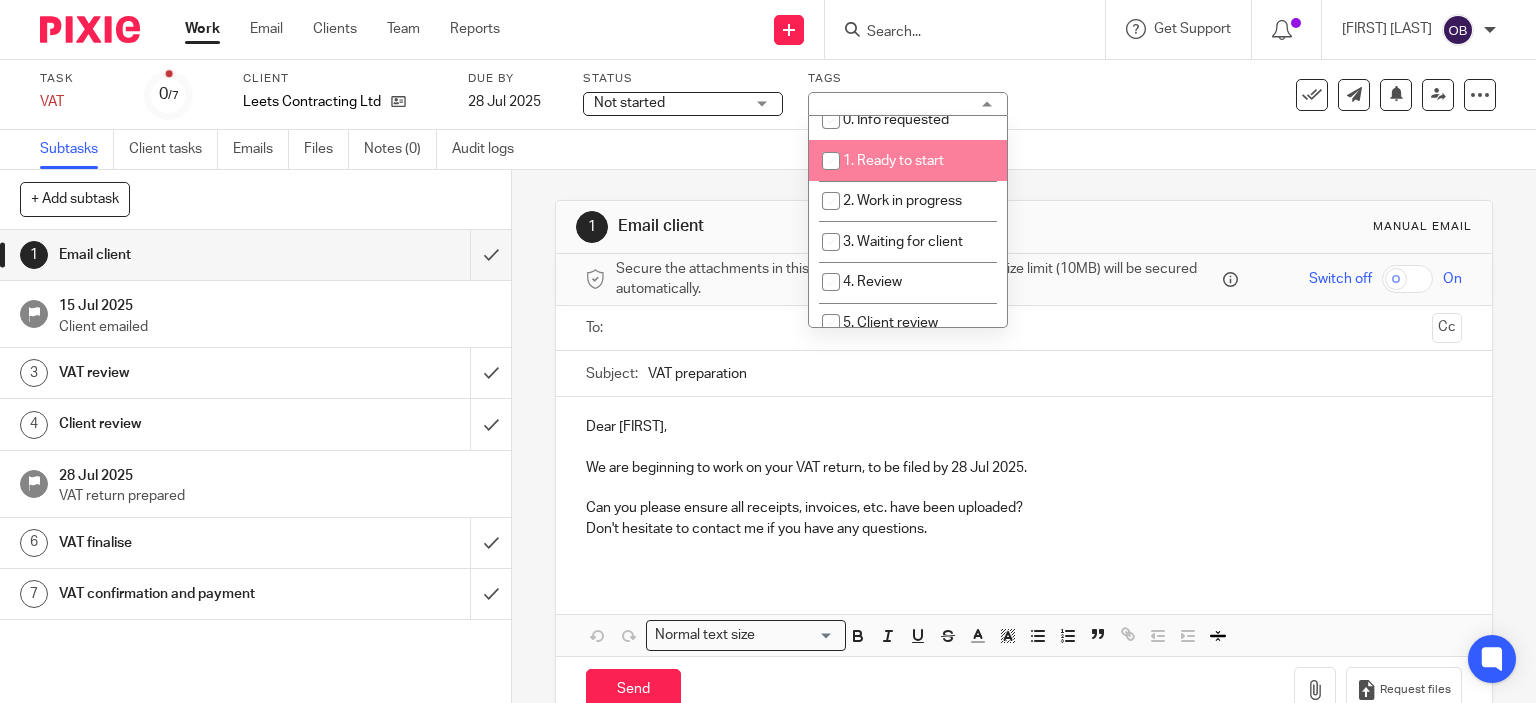 click on "Task
VAT   Save
VAT
0 /7
Client
Leets Contracting Ltd
Due by
28 Jul 2025
Status
Not started
Not started
Not started
In progress
1
Tags
No tags selected
0. Info requested
1. Ready to start
2. Work in progress
3. Waiting for client
4. Review
5. Client review
6. Ready to file
10. Urgent" at bounding box center [646, 95] 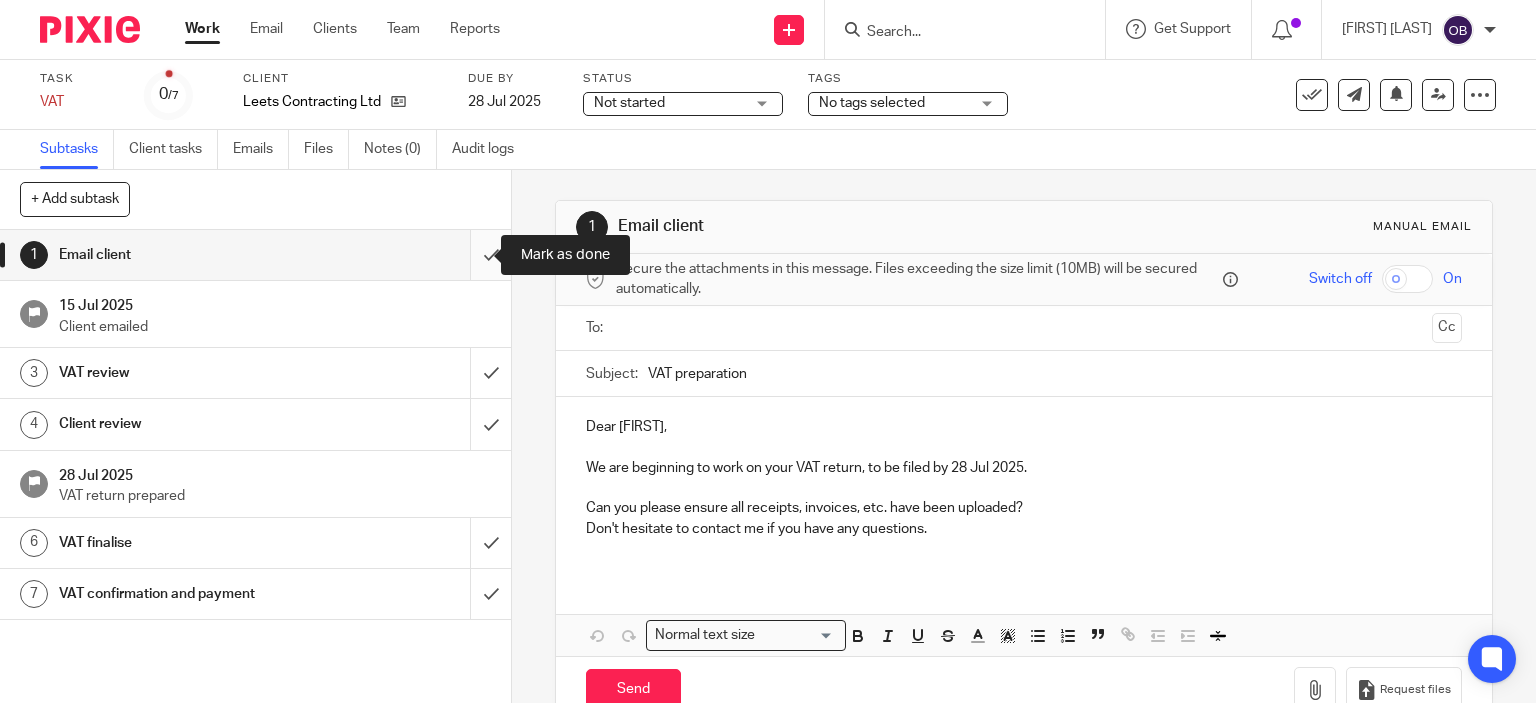 click at bounding box center [255, 255] 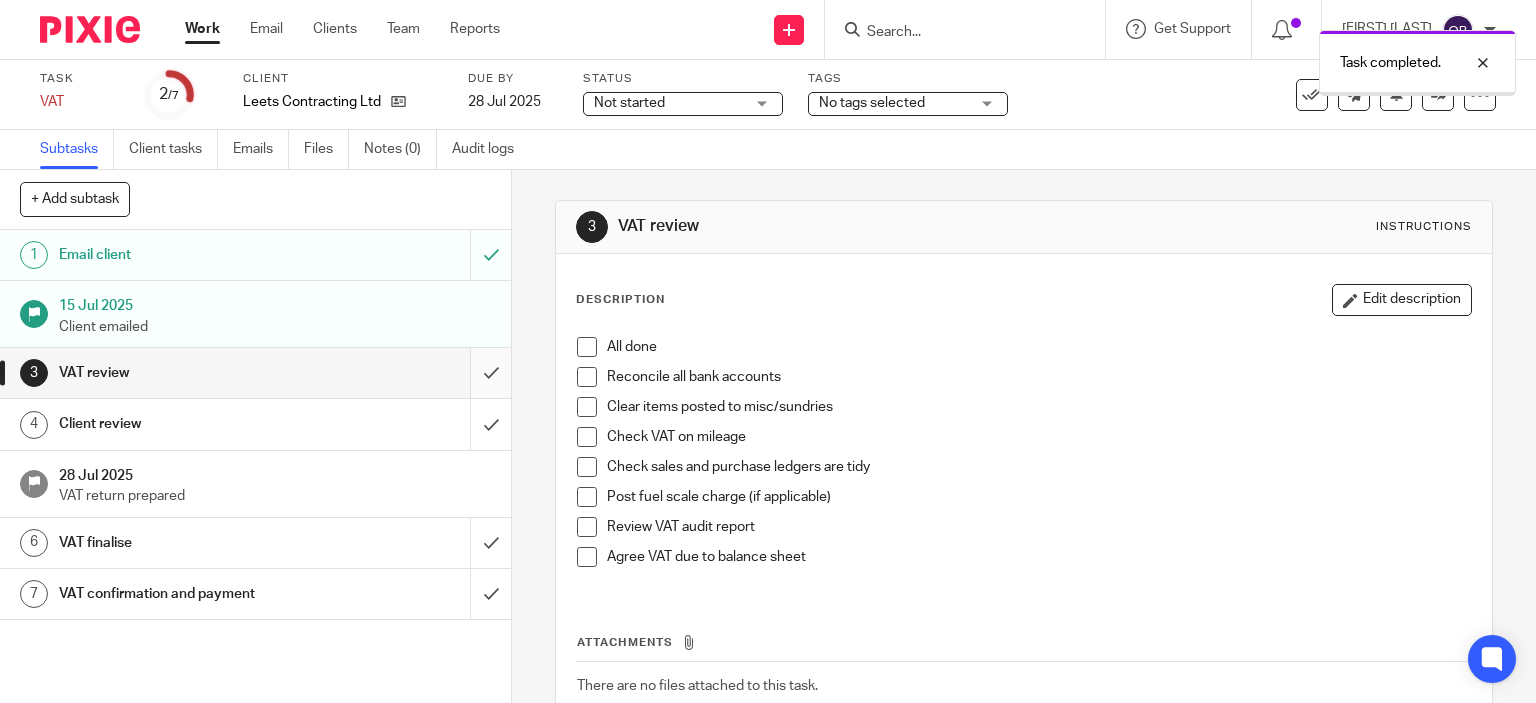 scroll, scrollTop: 0, scrollLeft: 0, axis: both 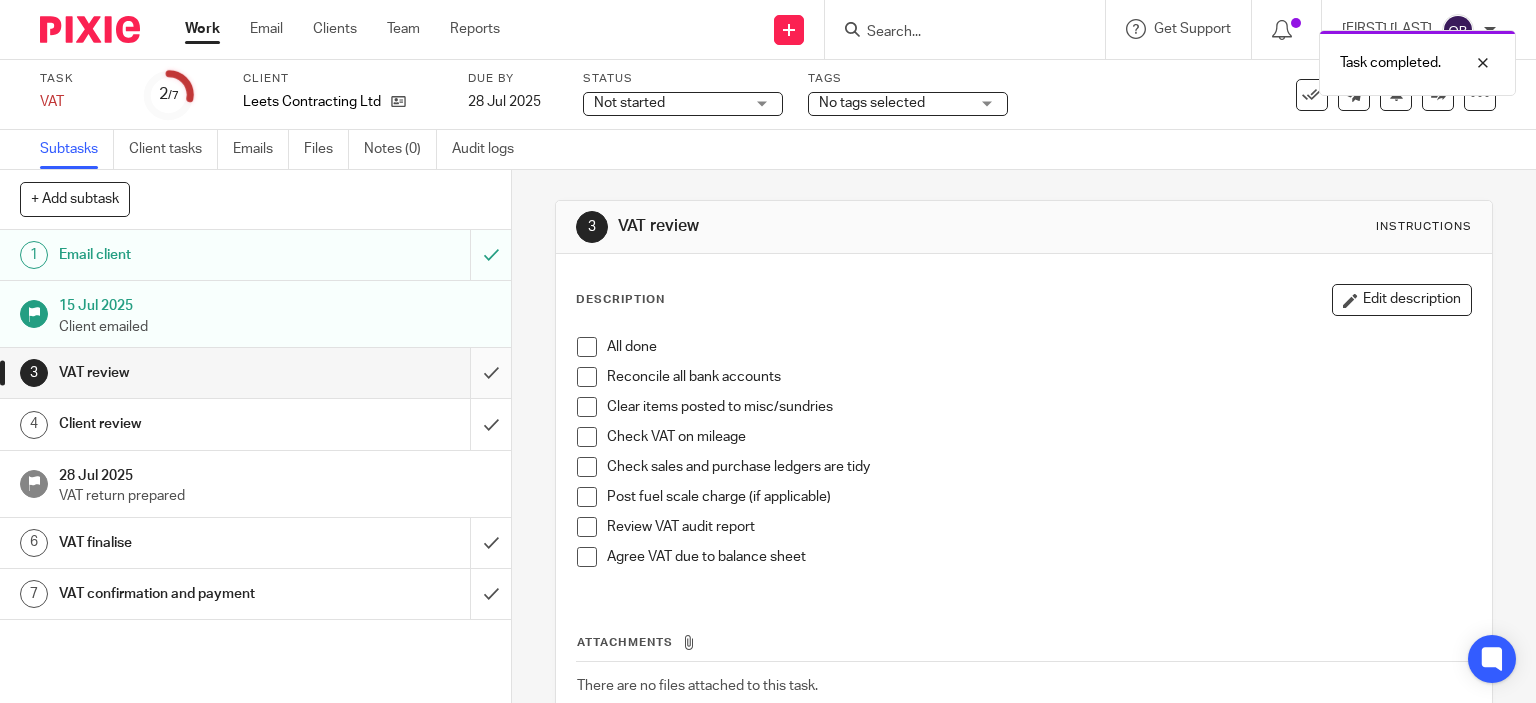 click at bounding box center [255, 373] 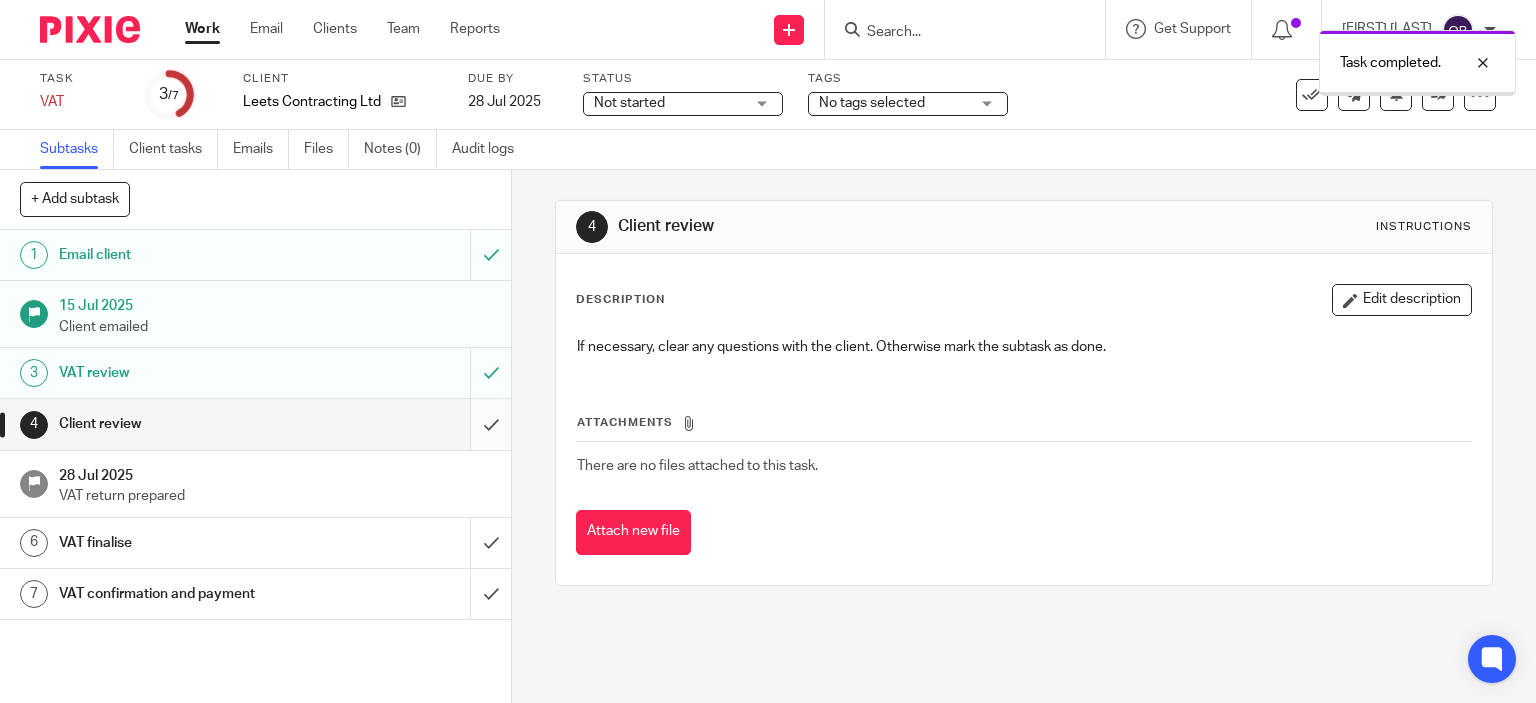 scroll, scrollTop: 0, scrollLeft: 0, axis: both 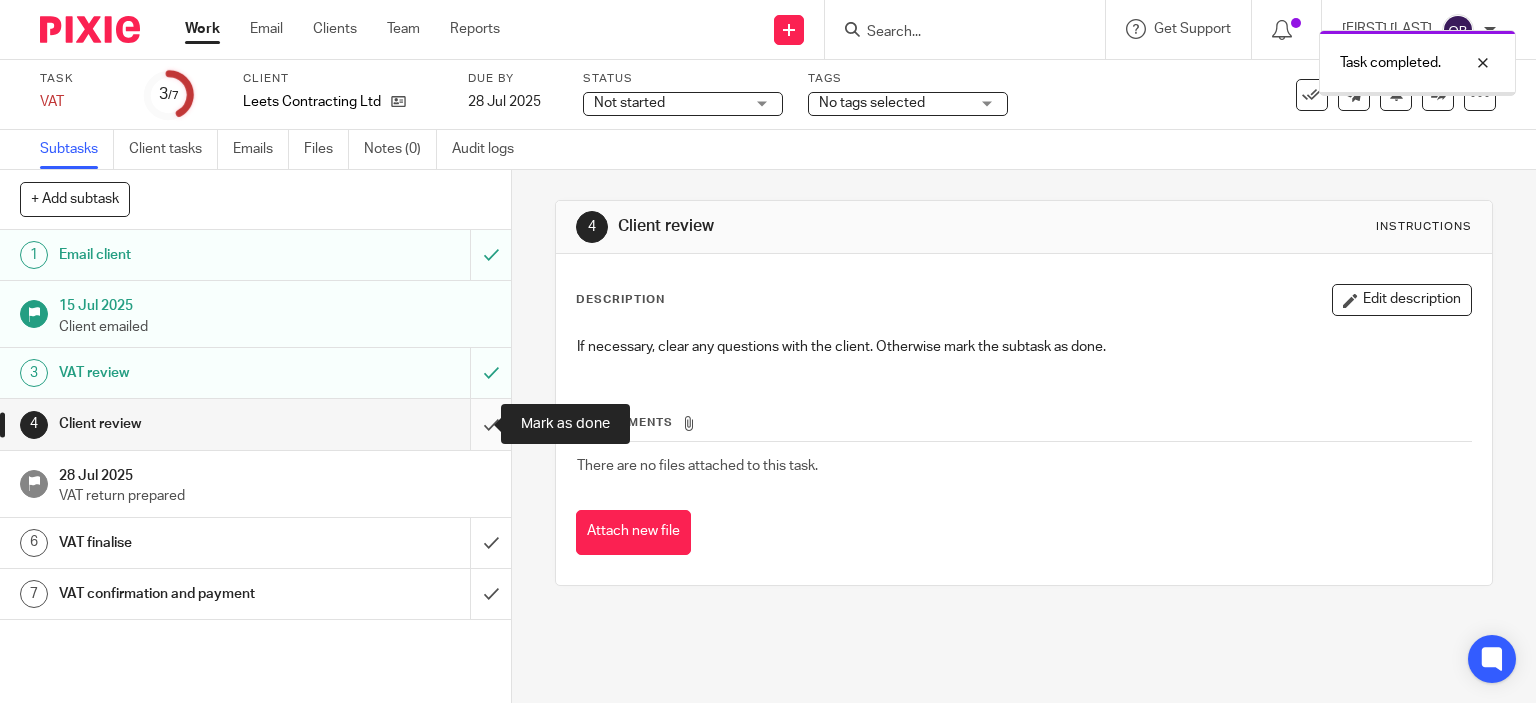 click at bounding box center [255, 424] 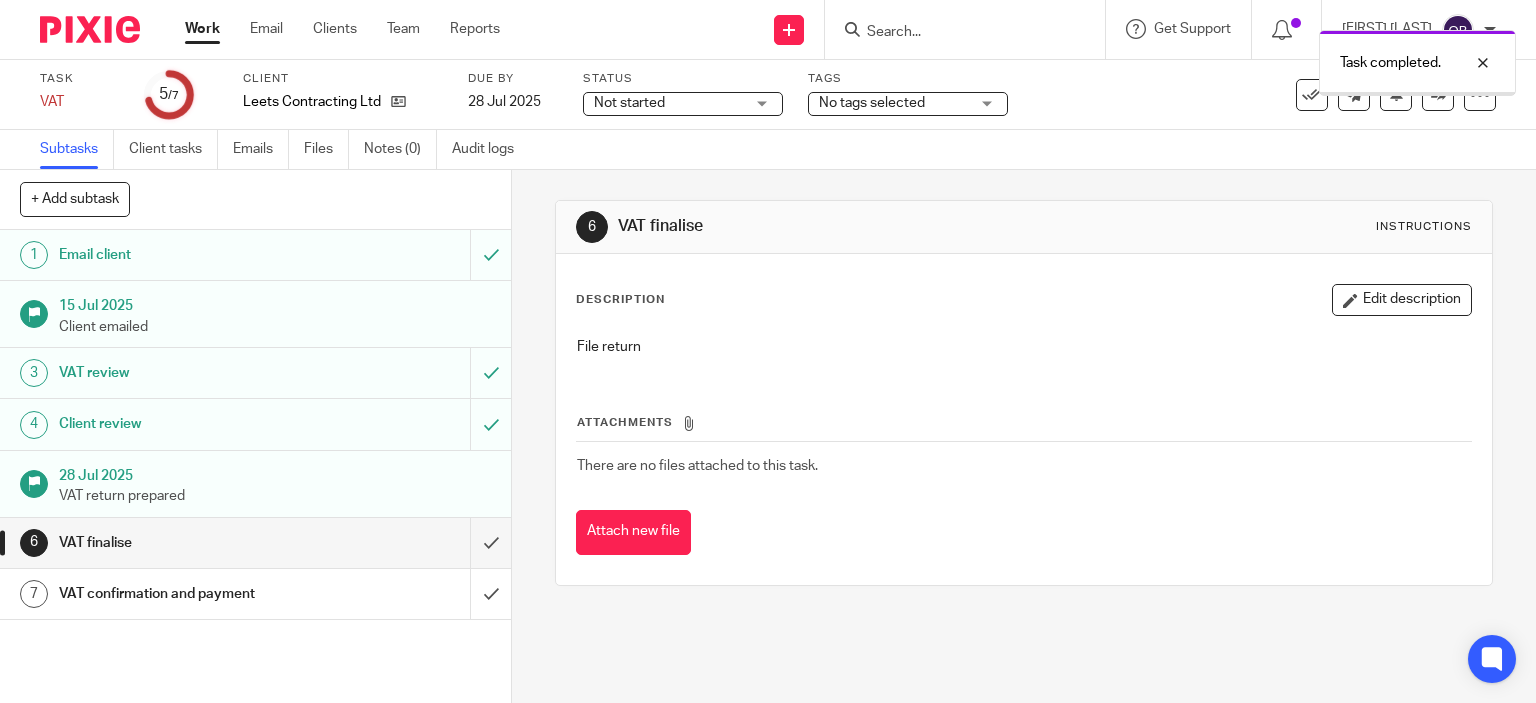 scroll, scrollTop: 0, scrollLeft: 0, axis: both 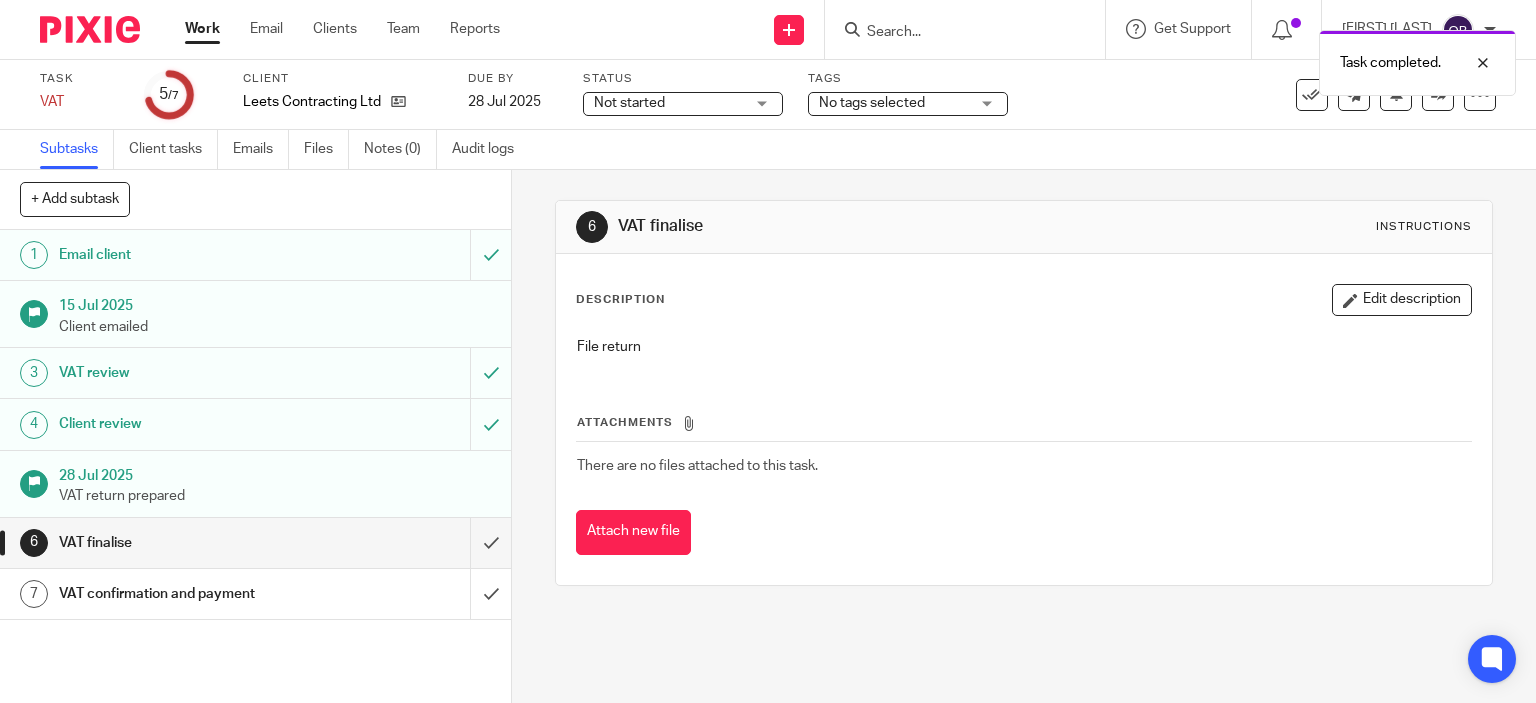 click on "Work" at bounding box center (202, 29) 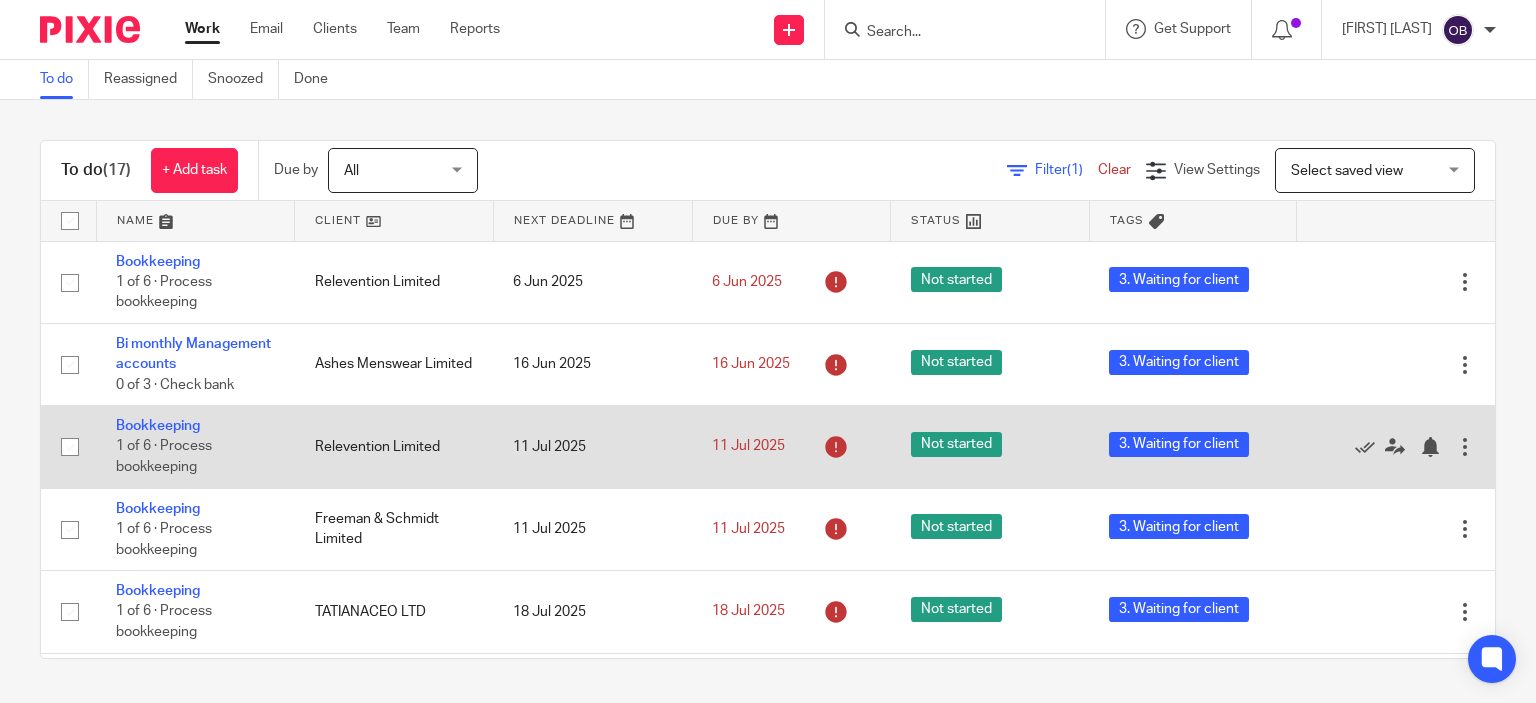 scroll, scrollTop: 0, scrollLeft: 0, axis: both 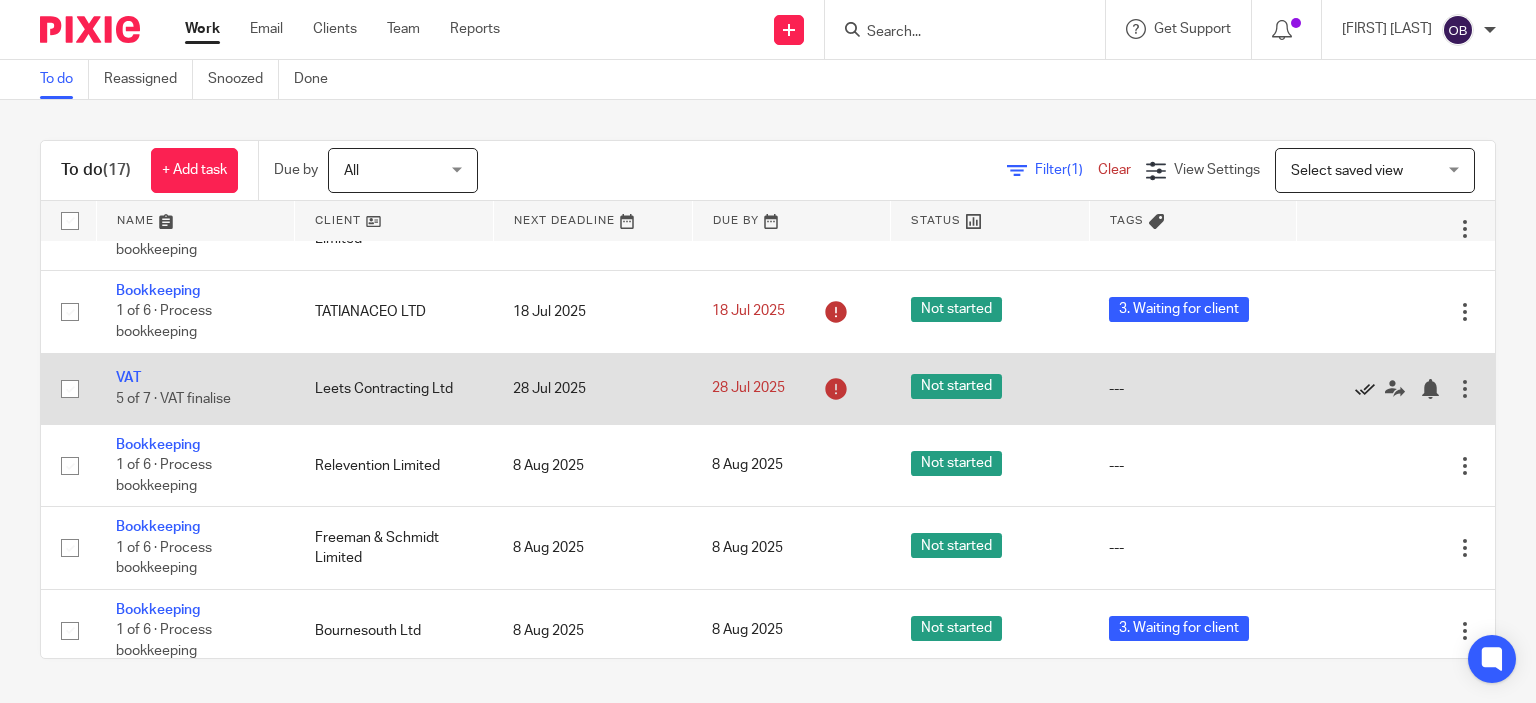click at bounding box center [1365, 389] 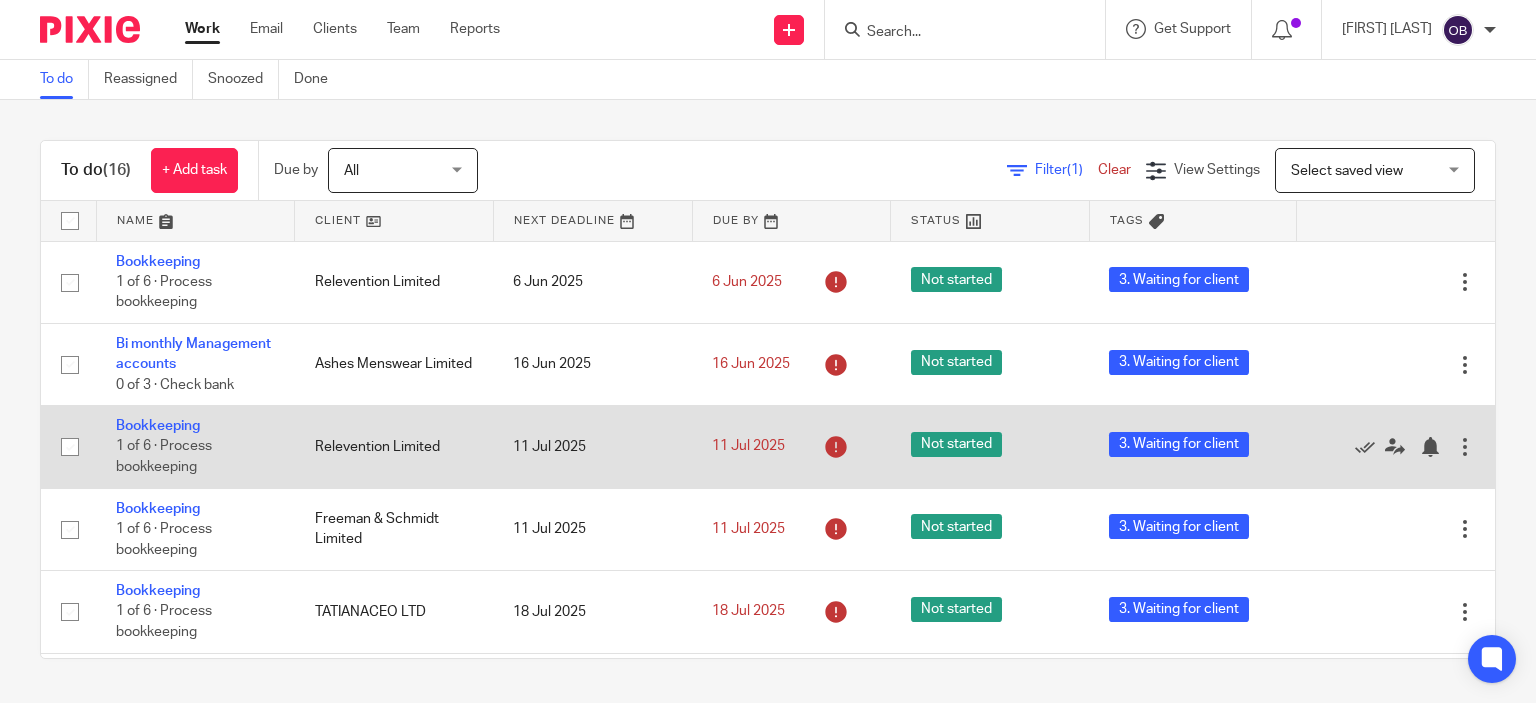 scroll, scrollTop: 0, scrollLeft: 0, axis: both 